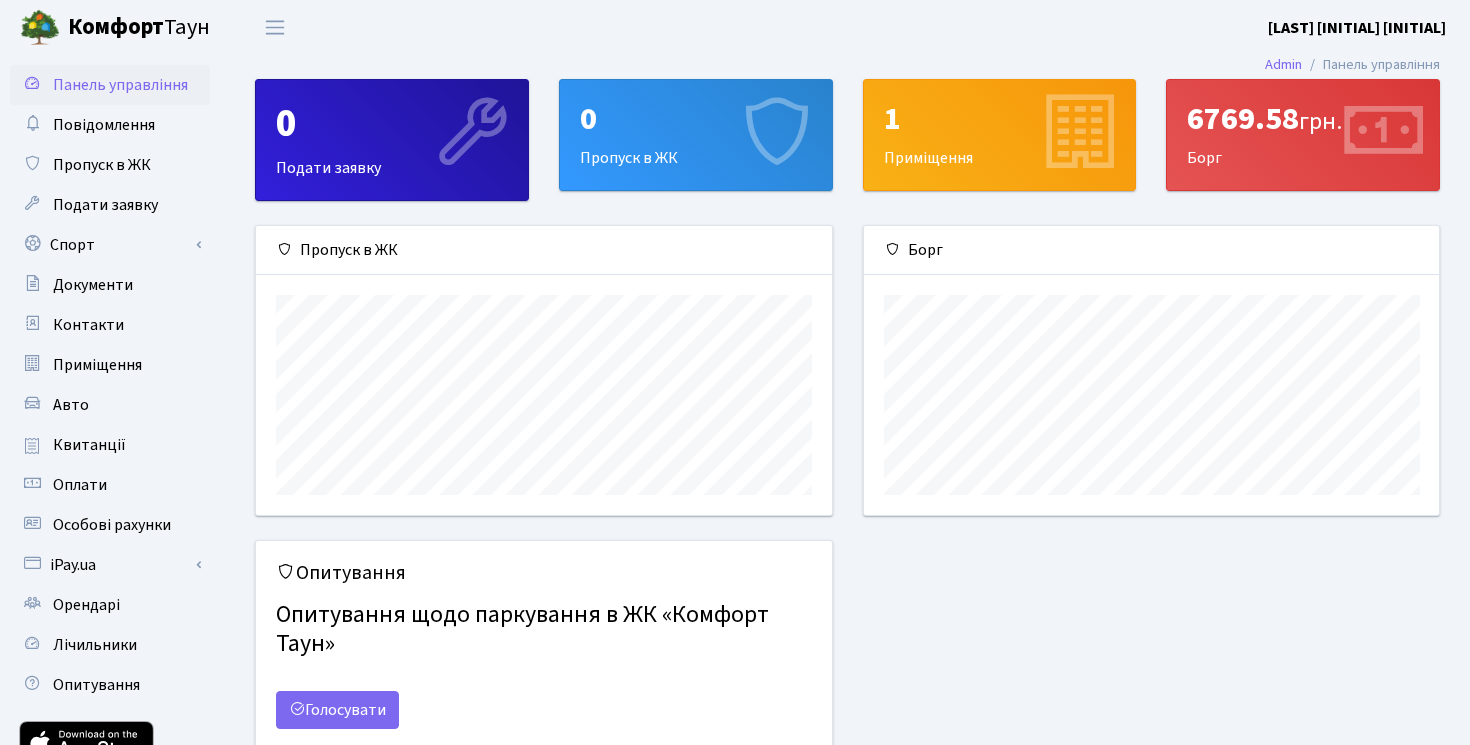 scroll, scrollTop: 0, scrollLeft: 0, axis: both 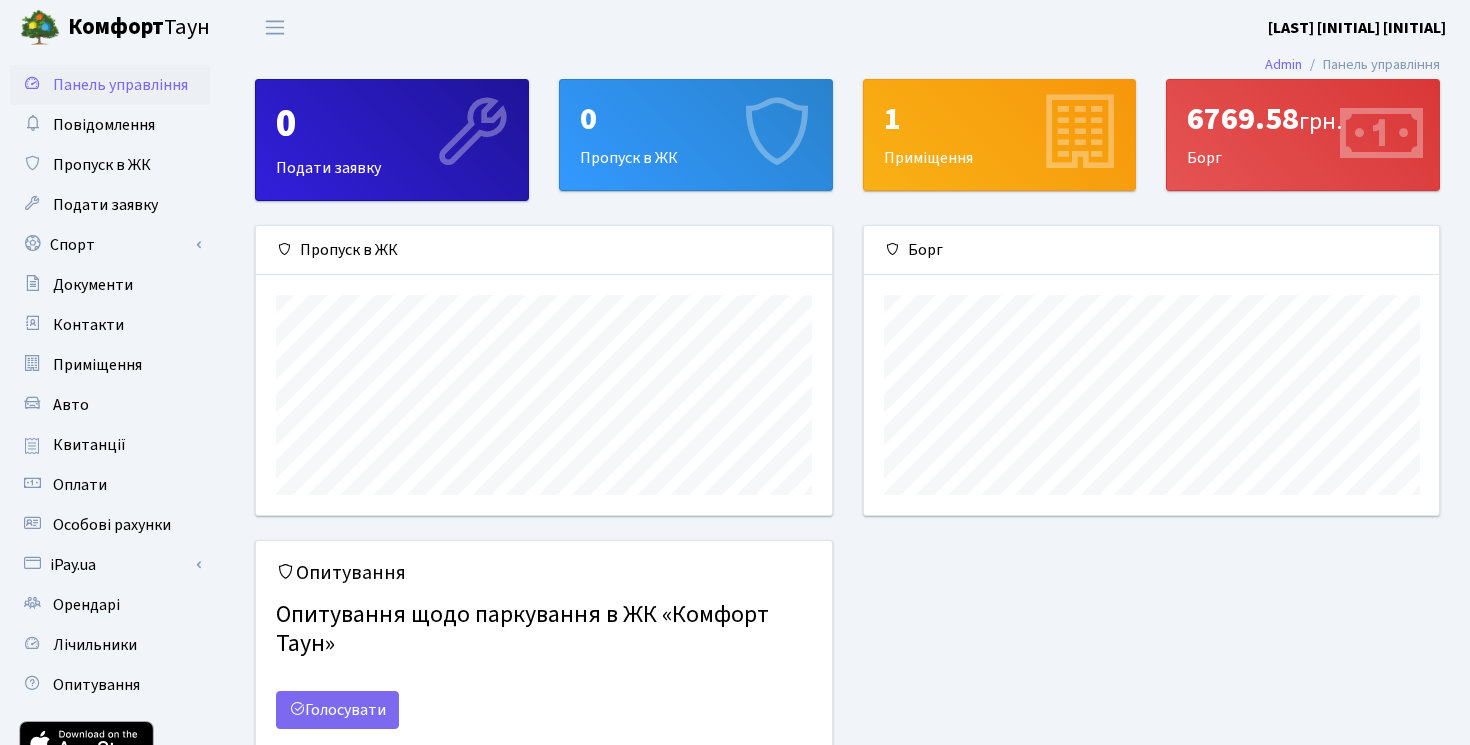 click on "6769.58  грн.
Борг" at bounding box center [1303, 135] 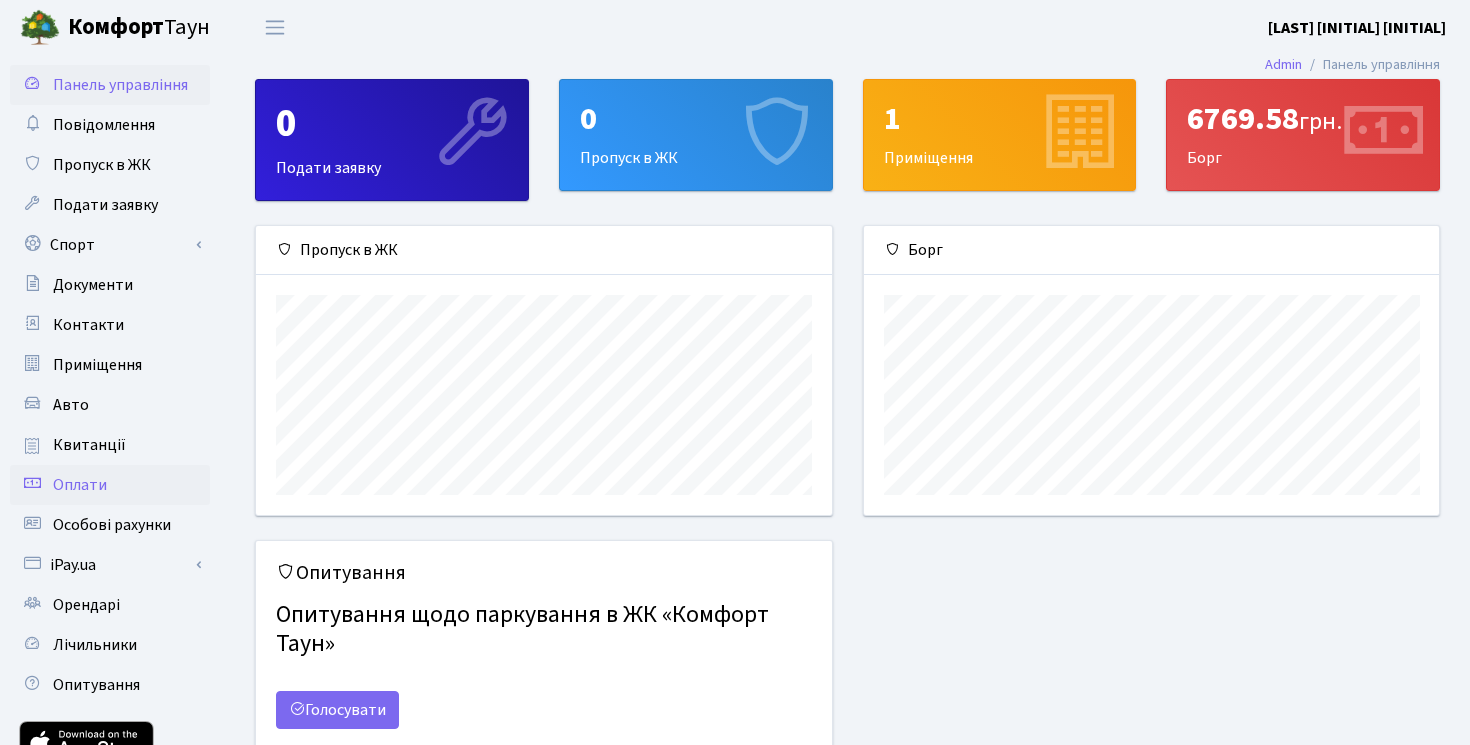 click on "Оплати" at bounding box center (80, 485) 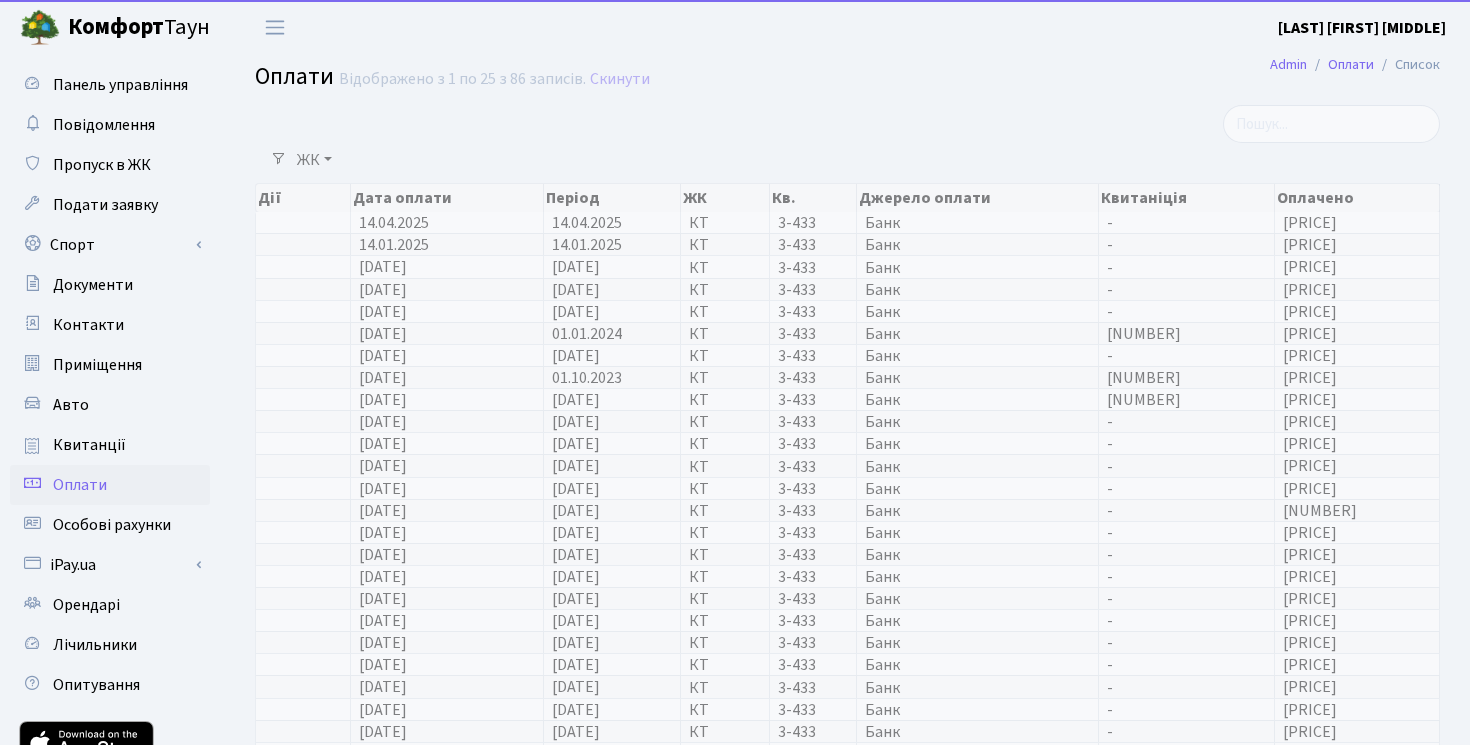 select on "25" 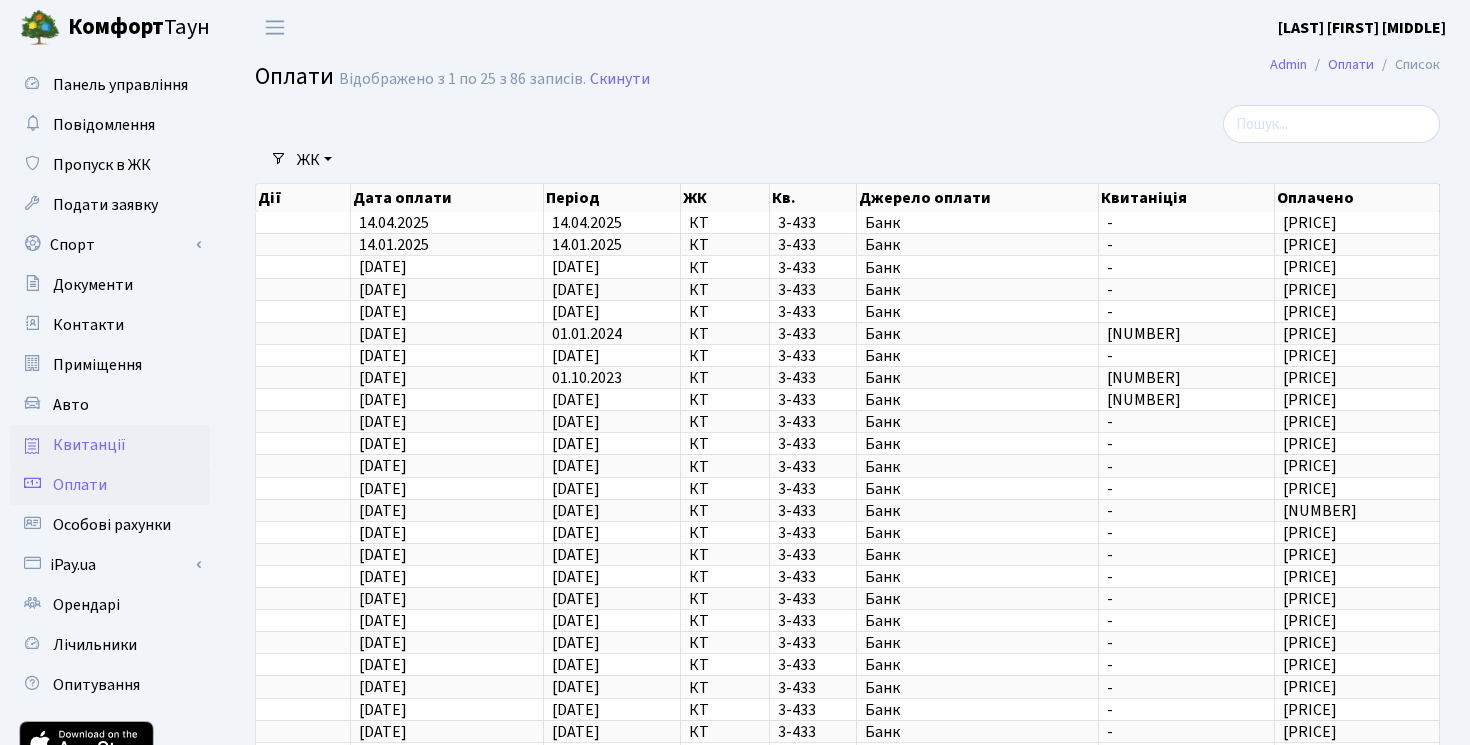 click on "Квитанції" at bounding box center [89, 445] 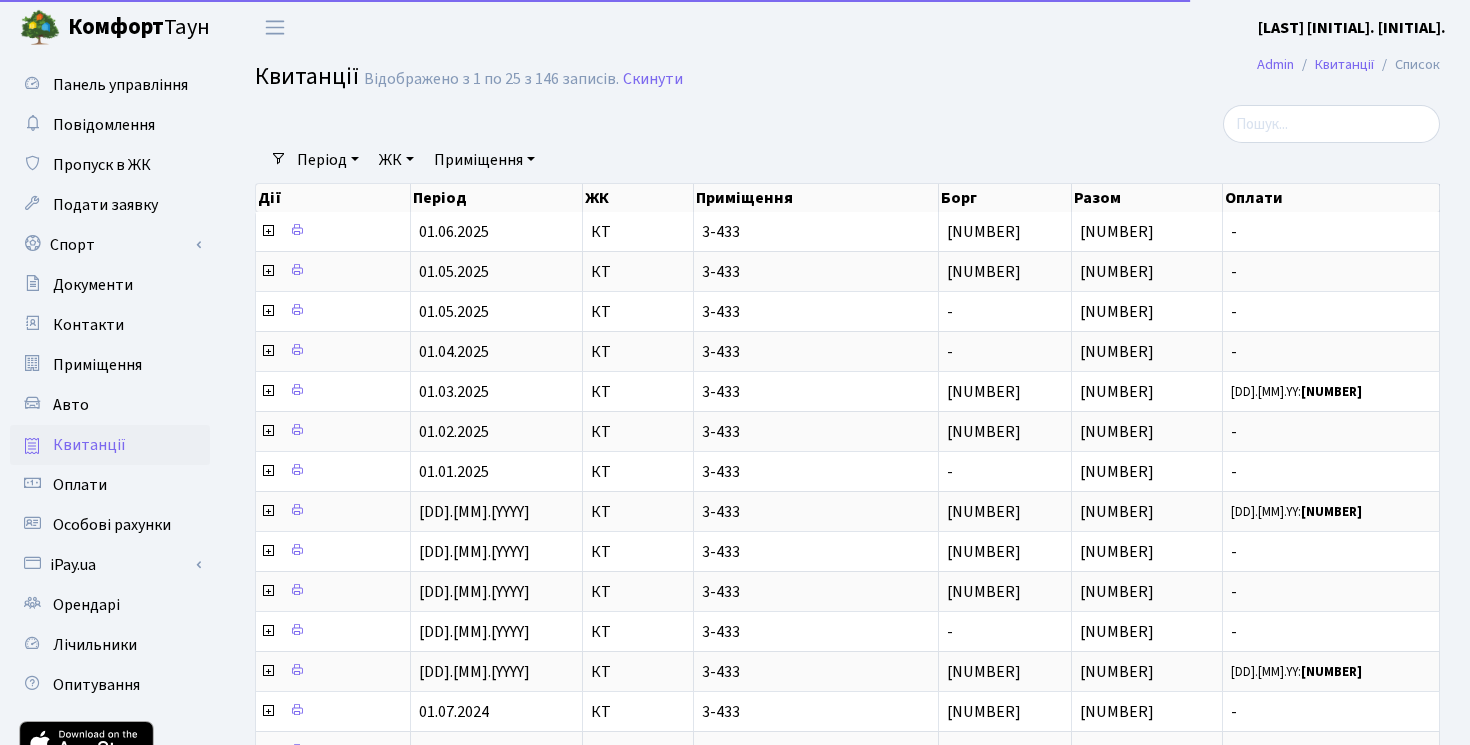select on "25" 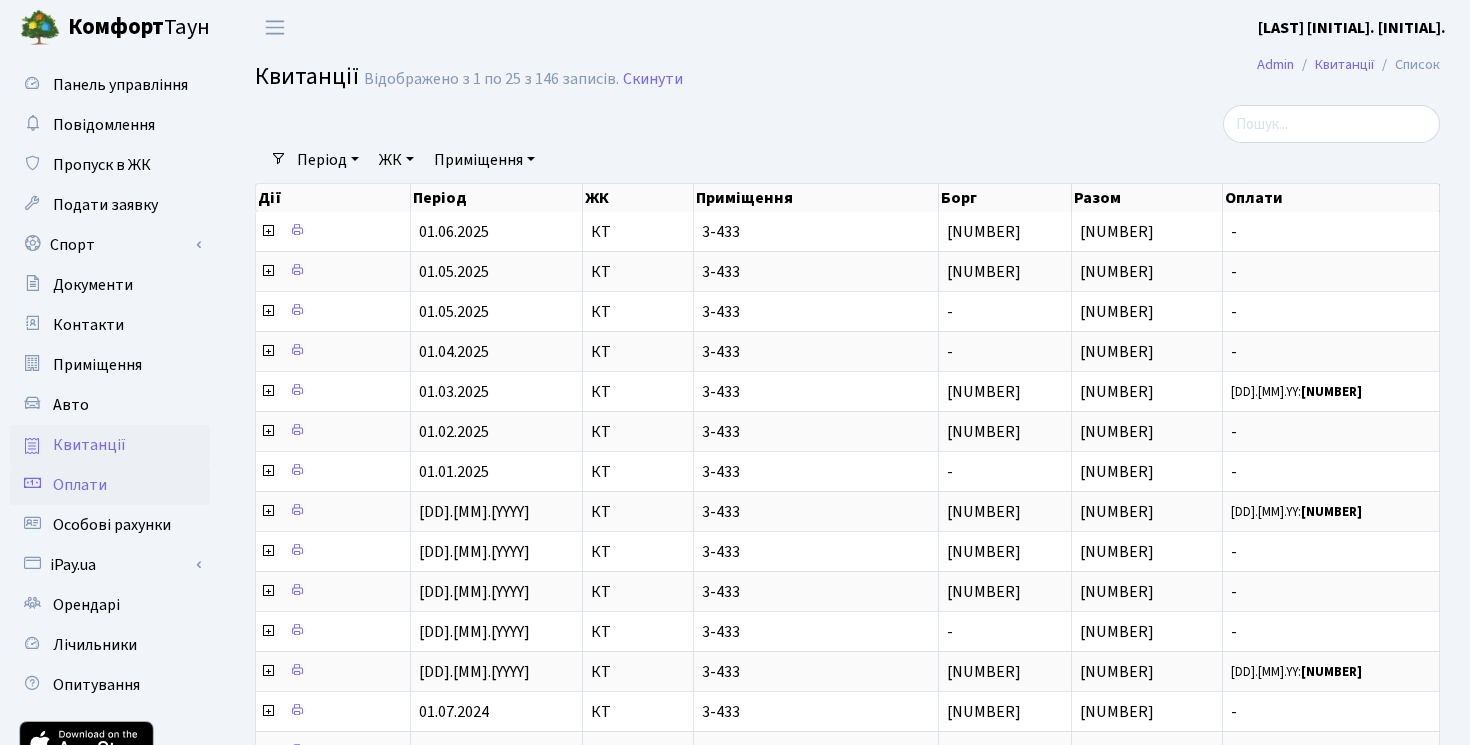 click on "Оплати" at bounding box center [80, 485] 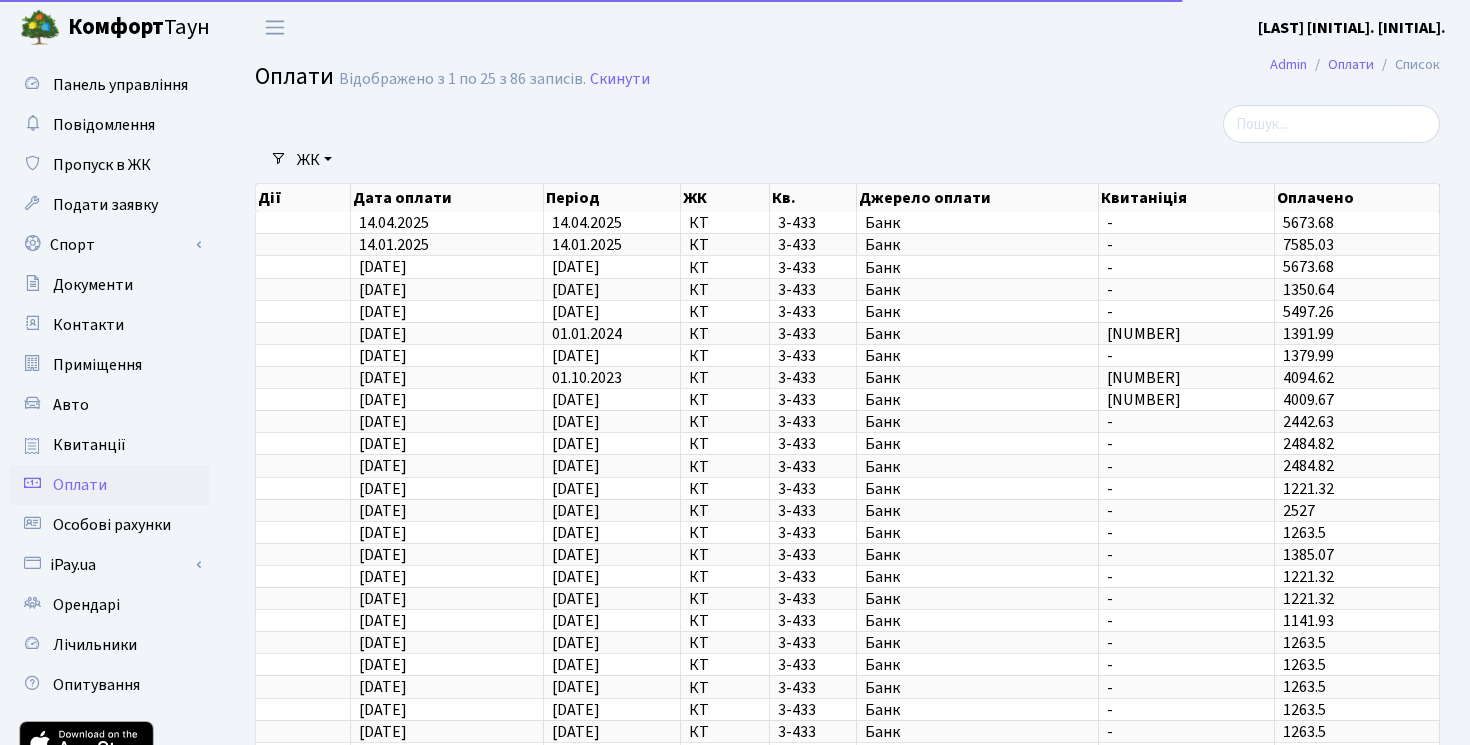 select on "25" 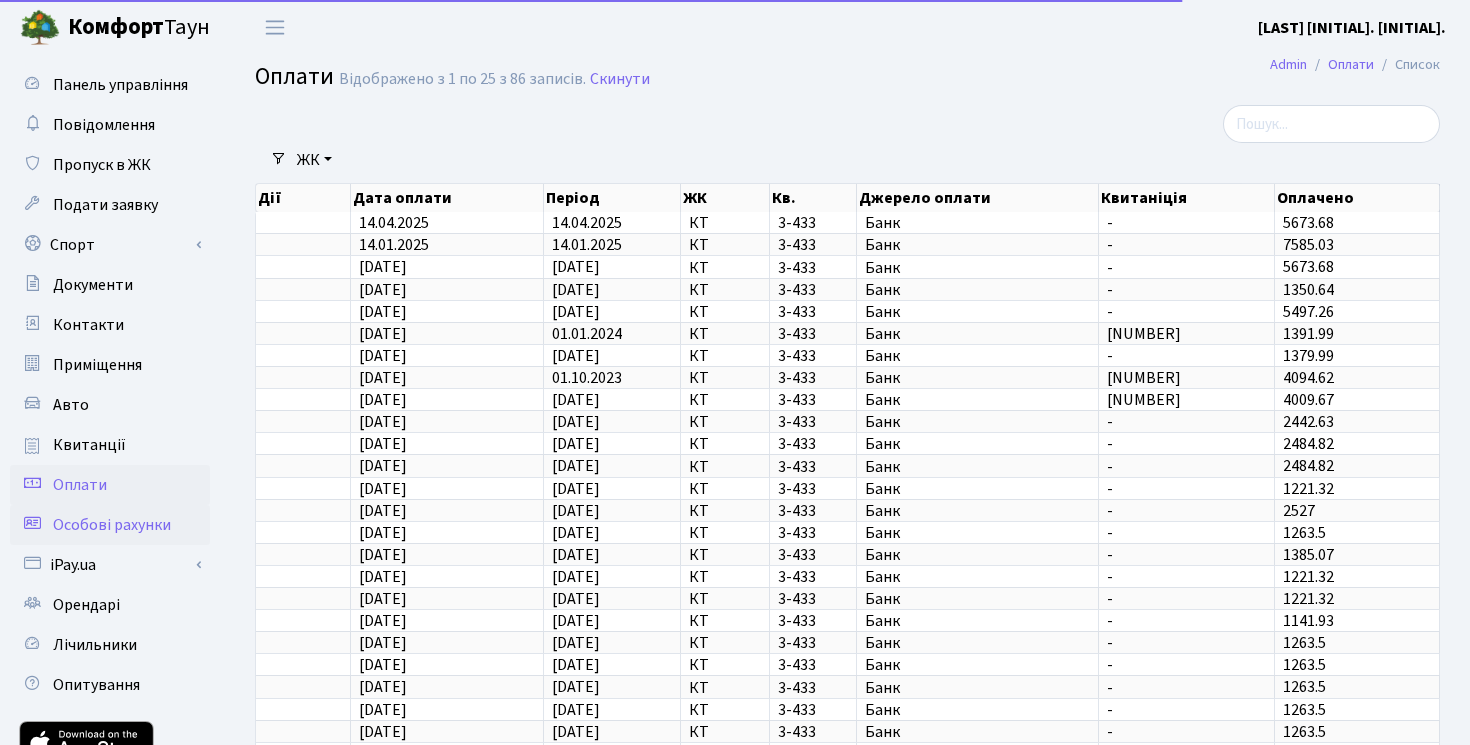 scroll, scrollTop: 0, scrollLeft: 0, axis: both 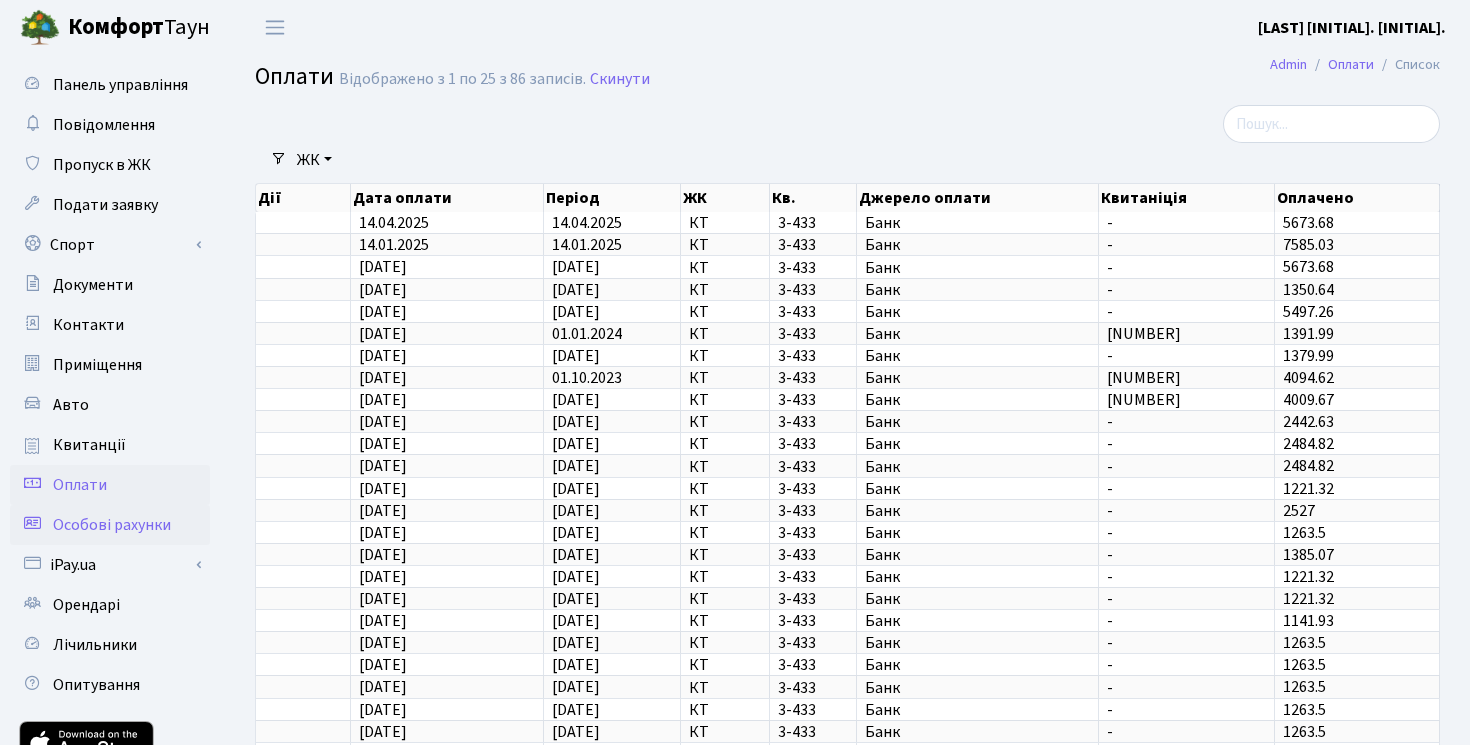 click on "Особові рахунки" at bounding box center [112, 525] 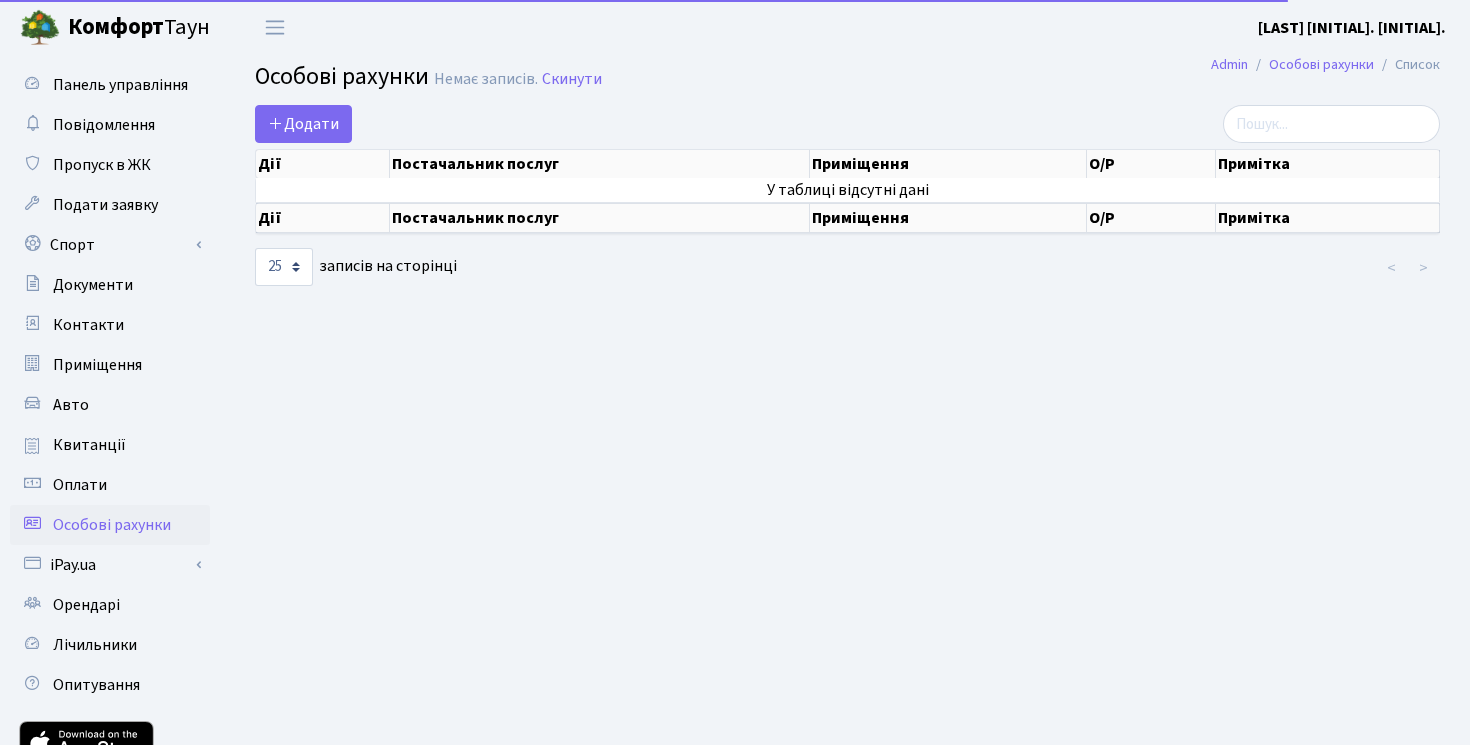 select on "25" 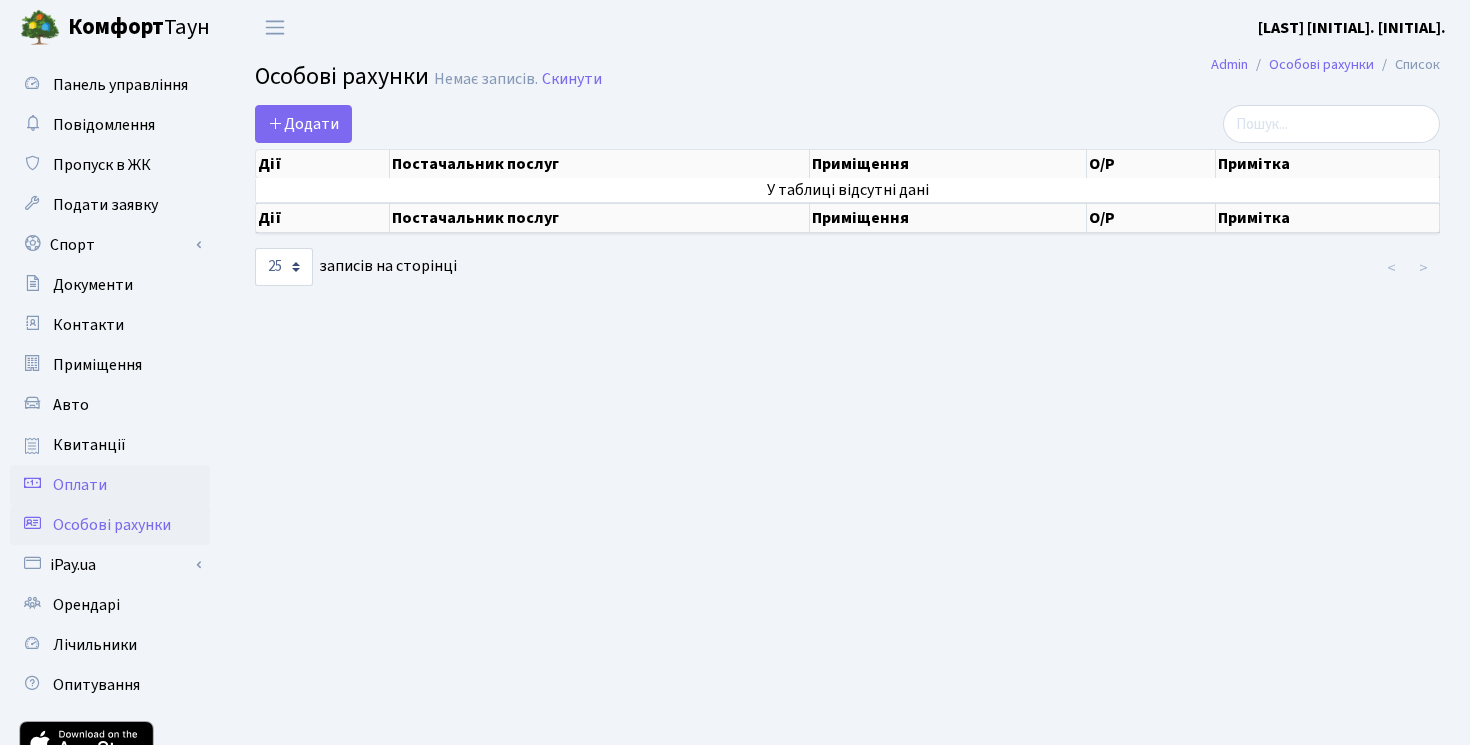 click on "Оплати" at bounding box center [80, 485] 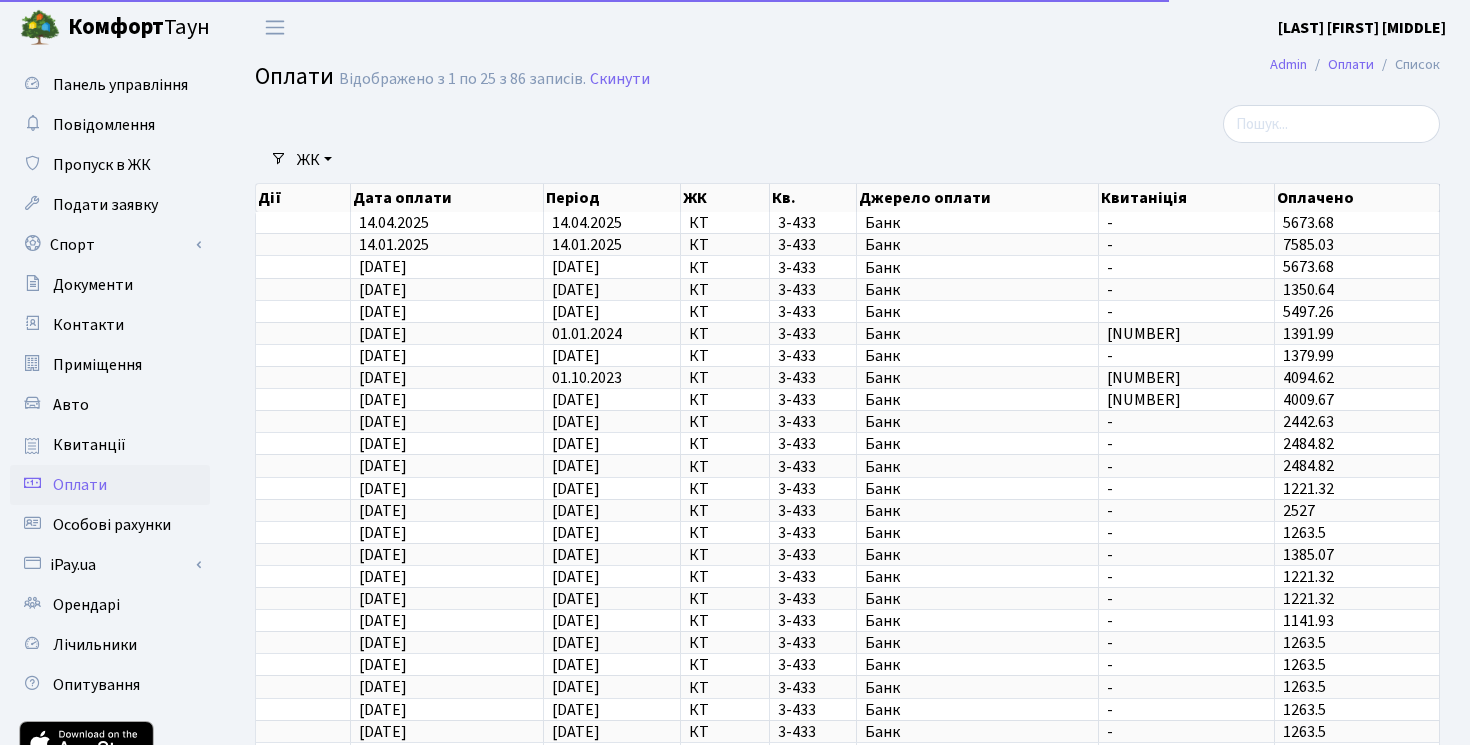 select on "25" 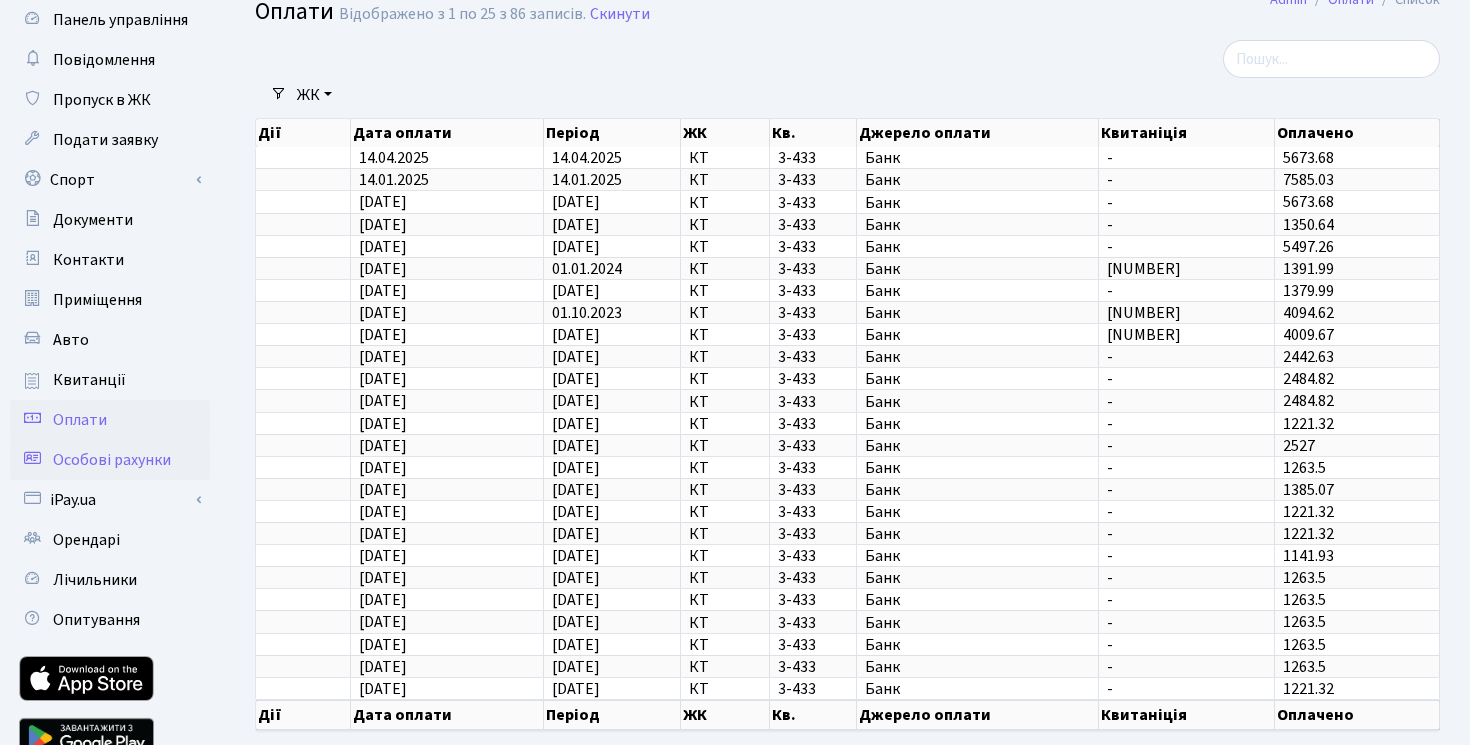scroll, scrollTop: 164, scrollLeft: 0, axis: vertical 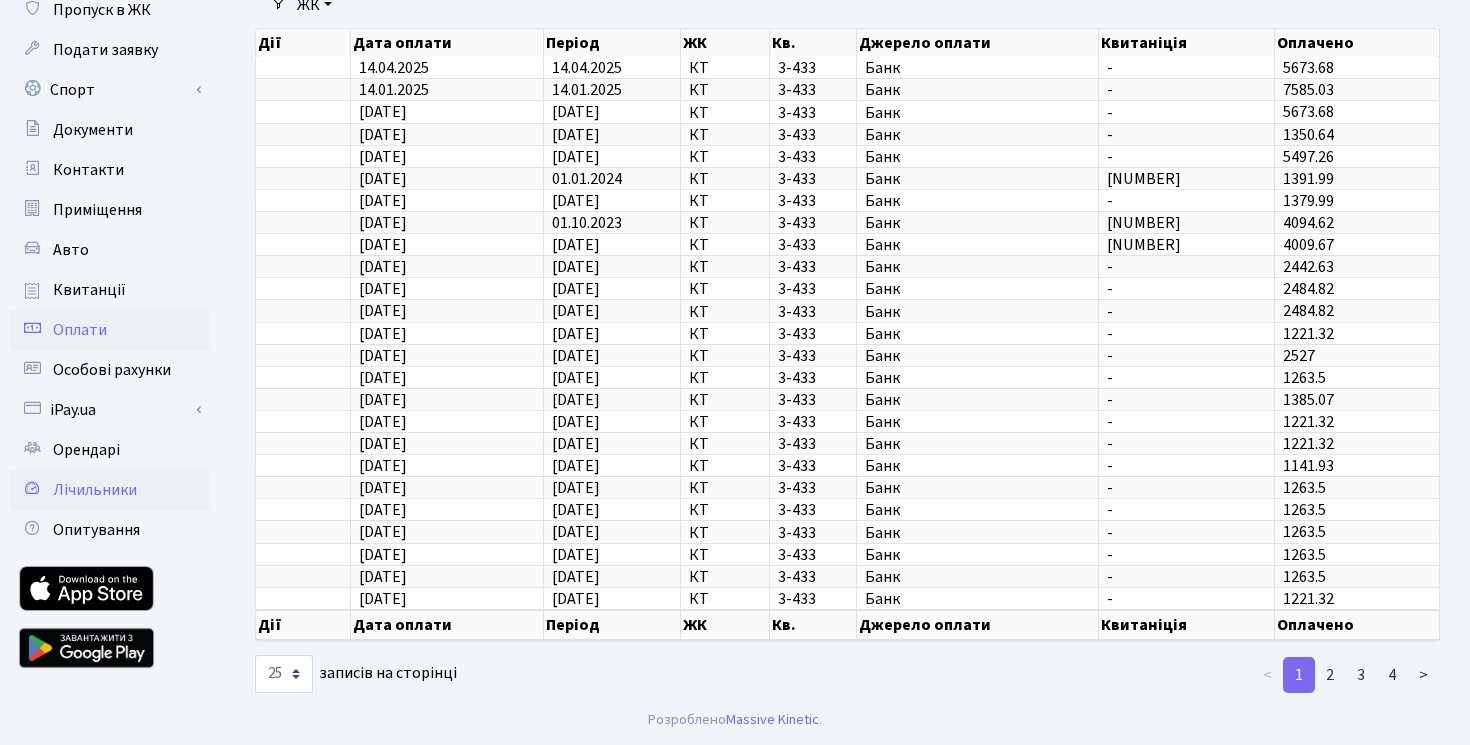 click on "Лічильники" at bounding box center (95, 490) 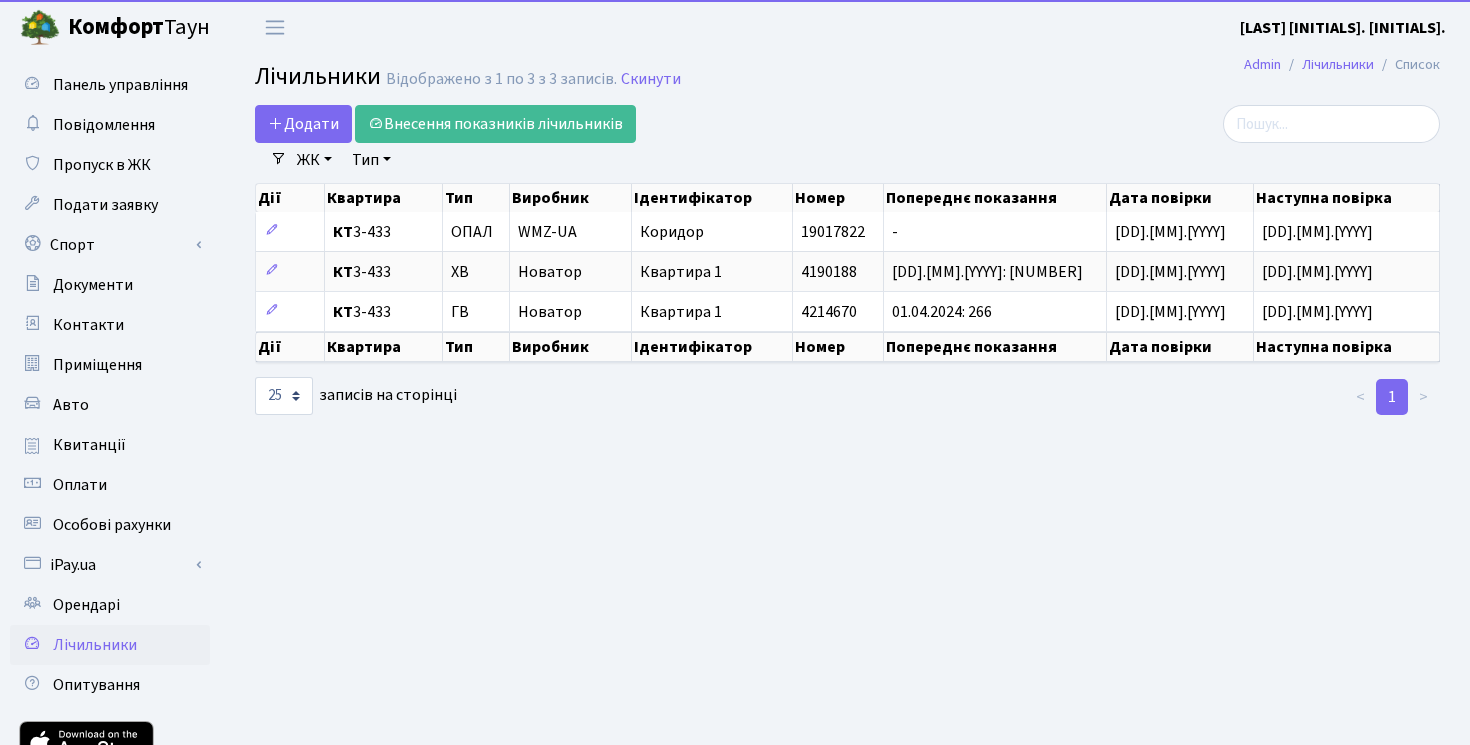 select on "25" 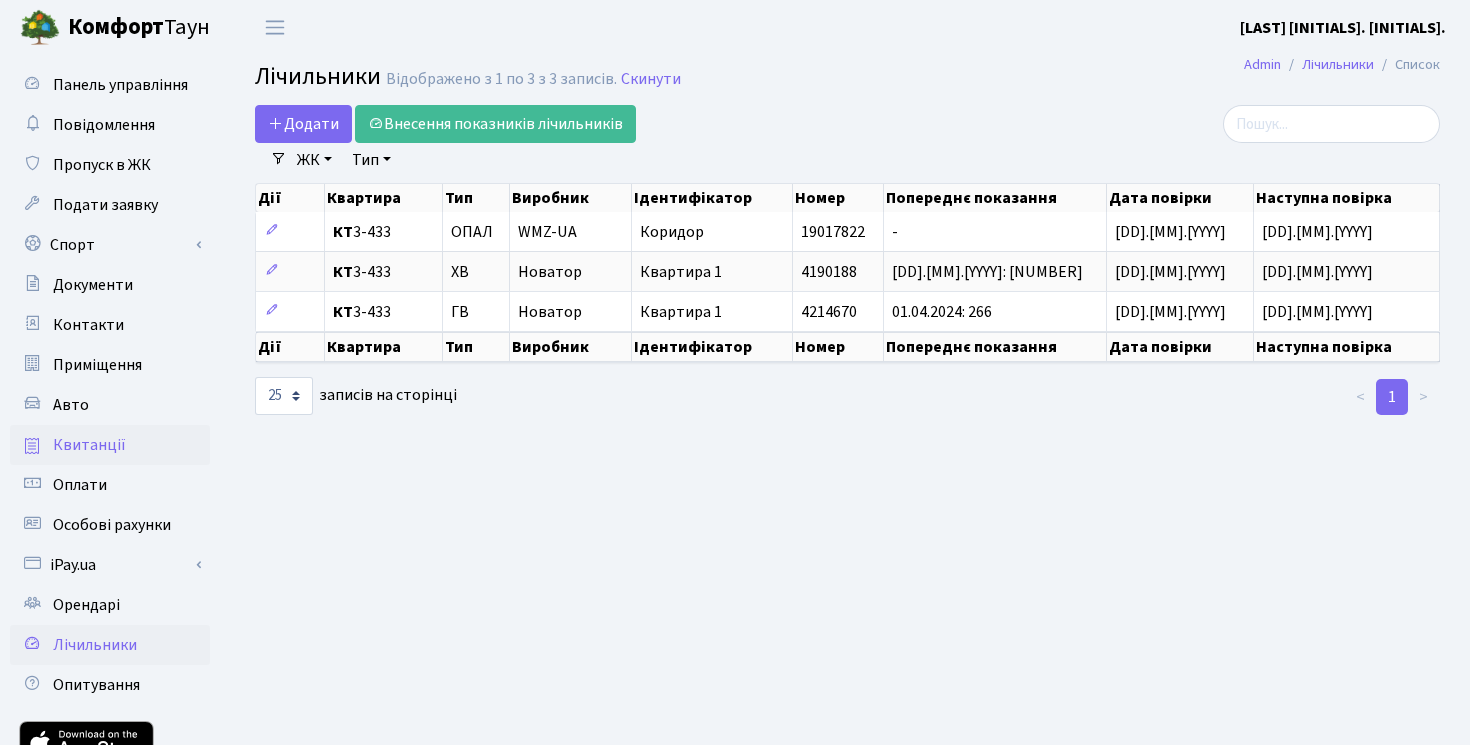 click on "Квитанції" at bounding box center (110, 445) 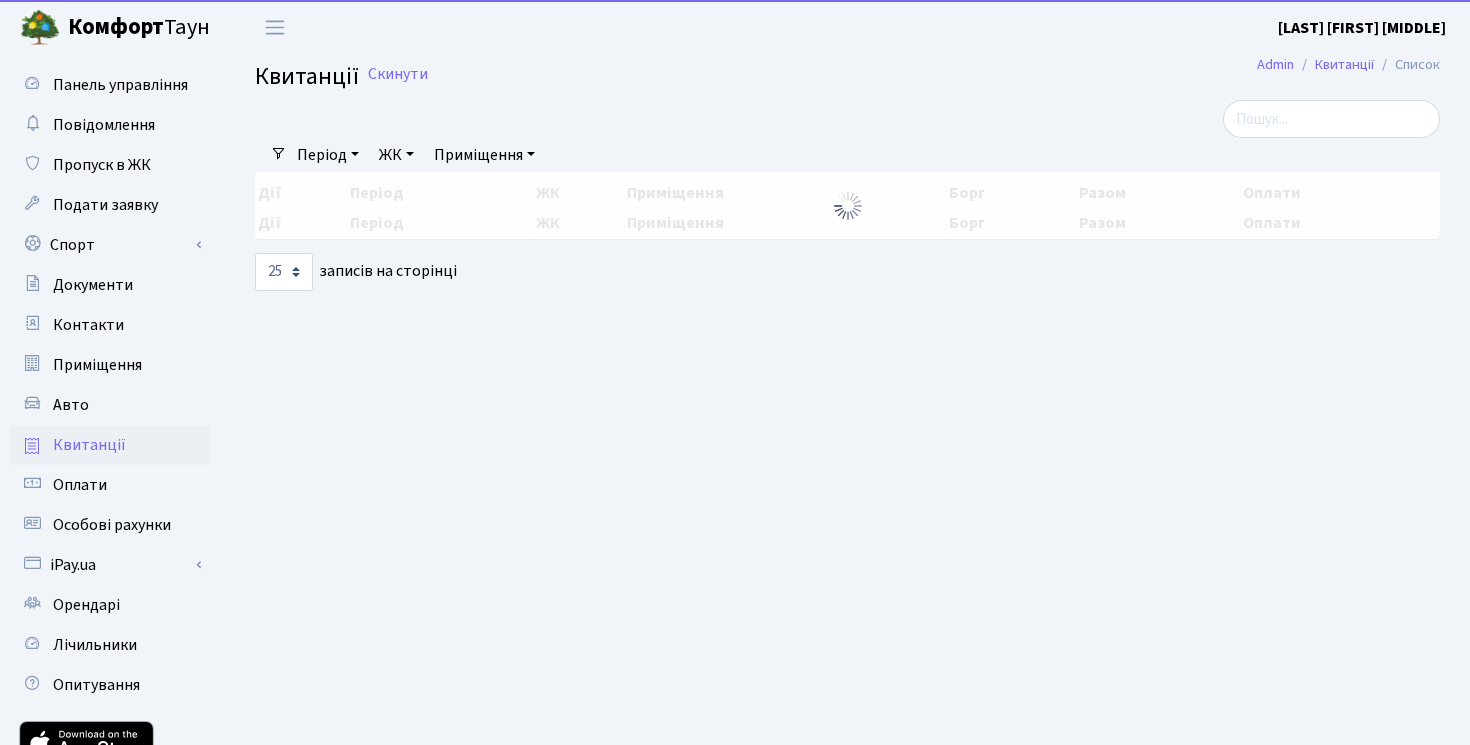 select on "25" 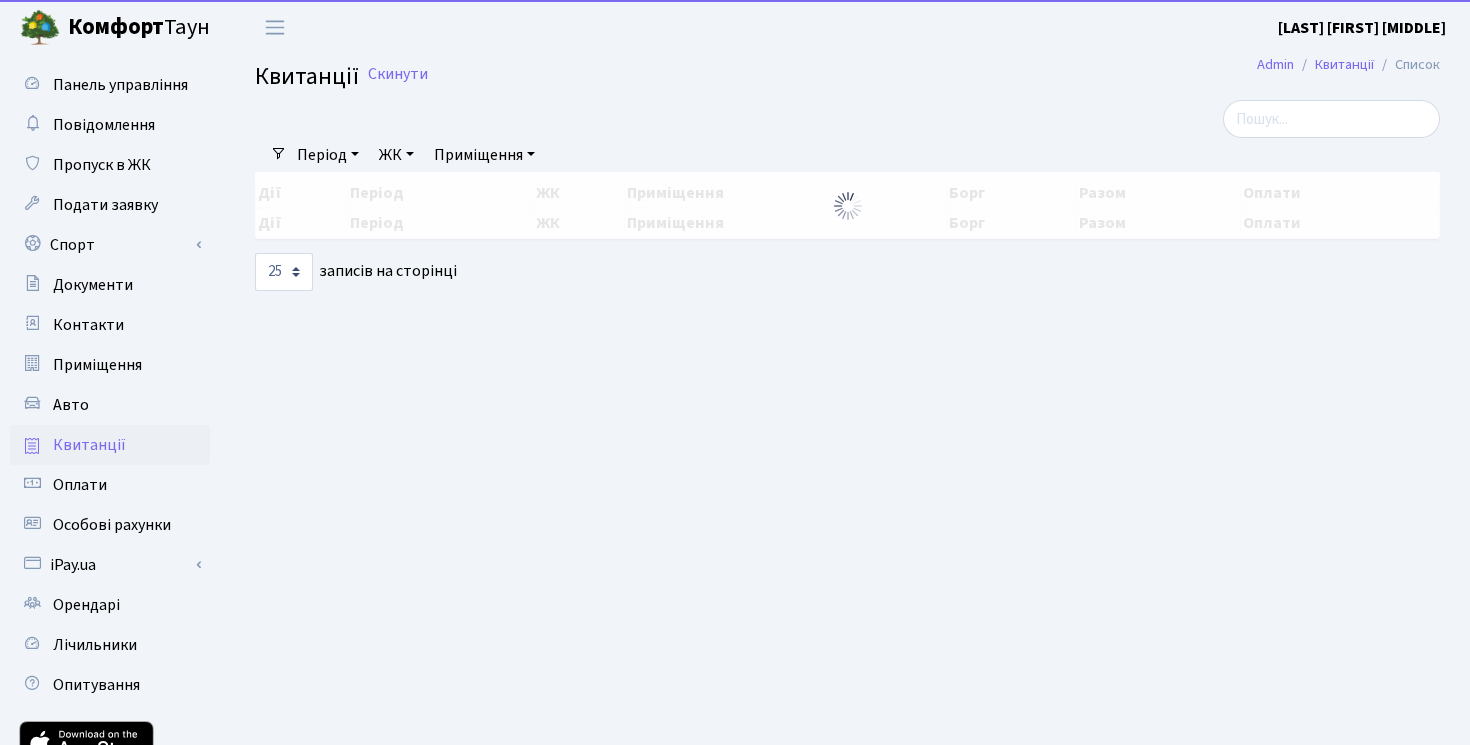 scroll, scrollTop: 0, scrollLeft: 0, axis: both 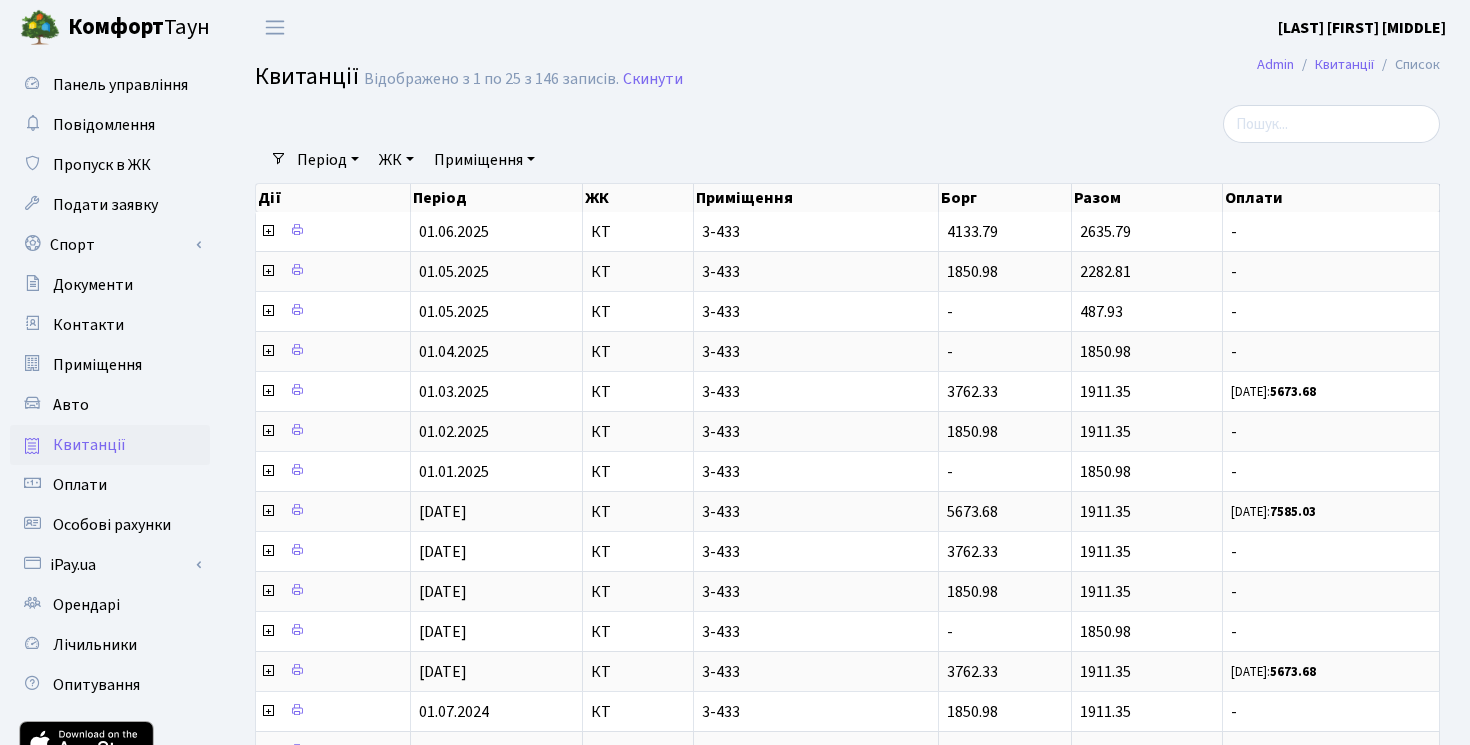 click on "[LAST] [FIRST] [MIDDLE]" at bounding box center (1362, 28) 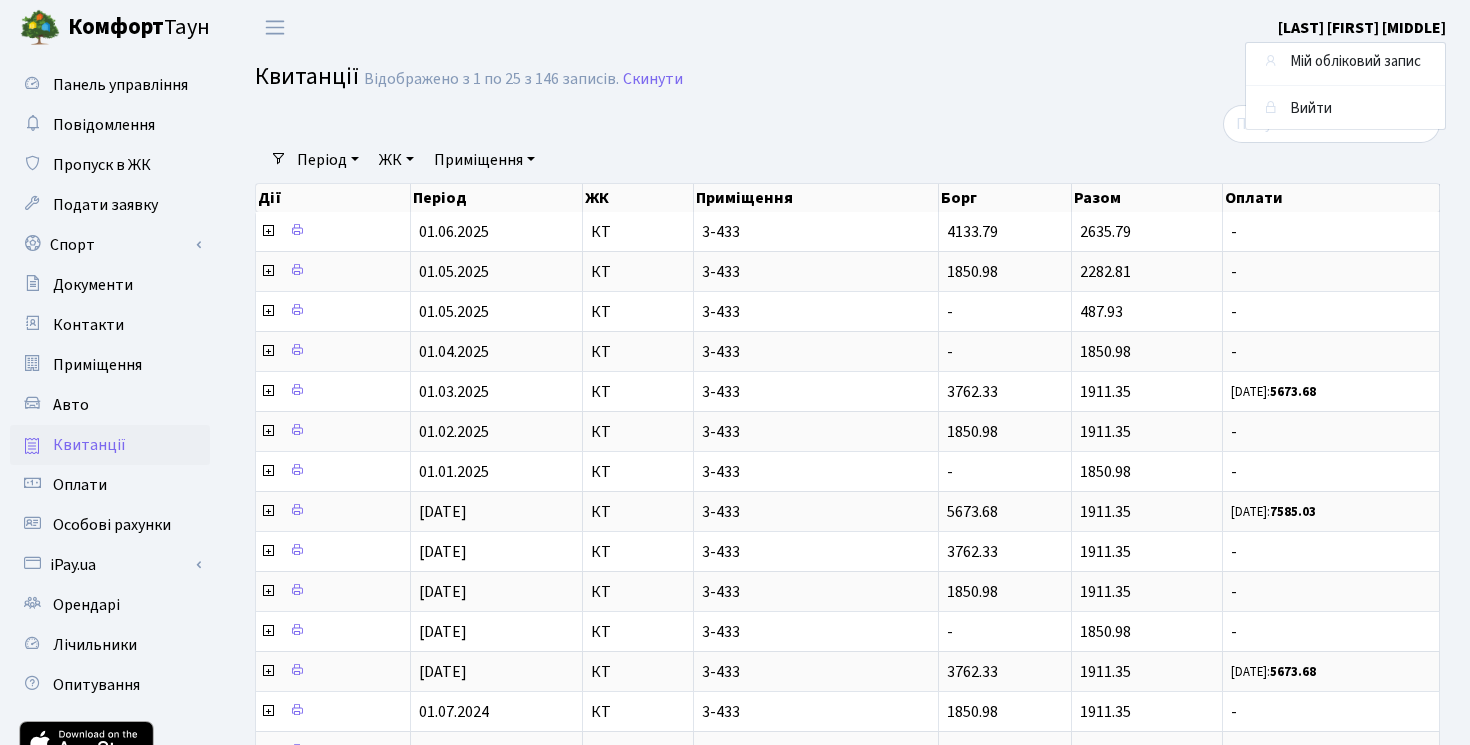 click on "Квитанції
Відображено з 1 по 25 з 146 записів. Скинути" at bounding box center (847, 80) 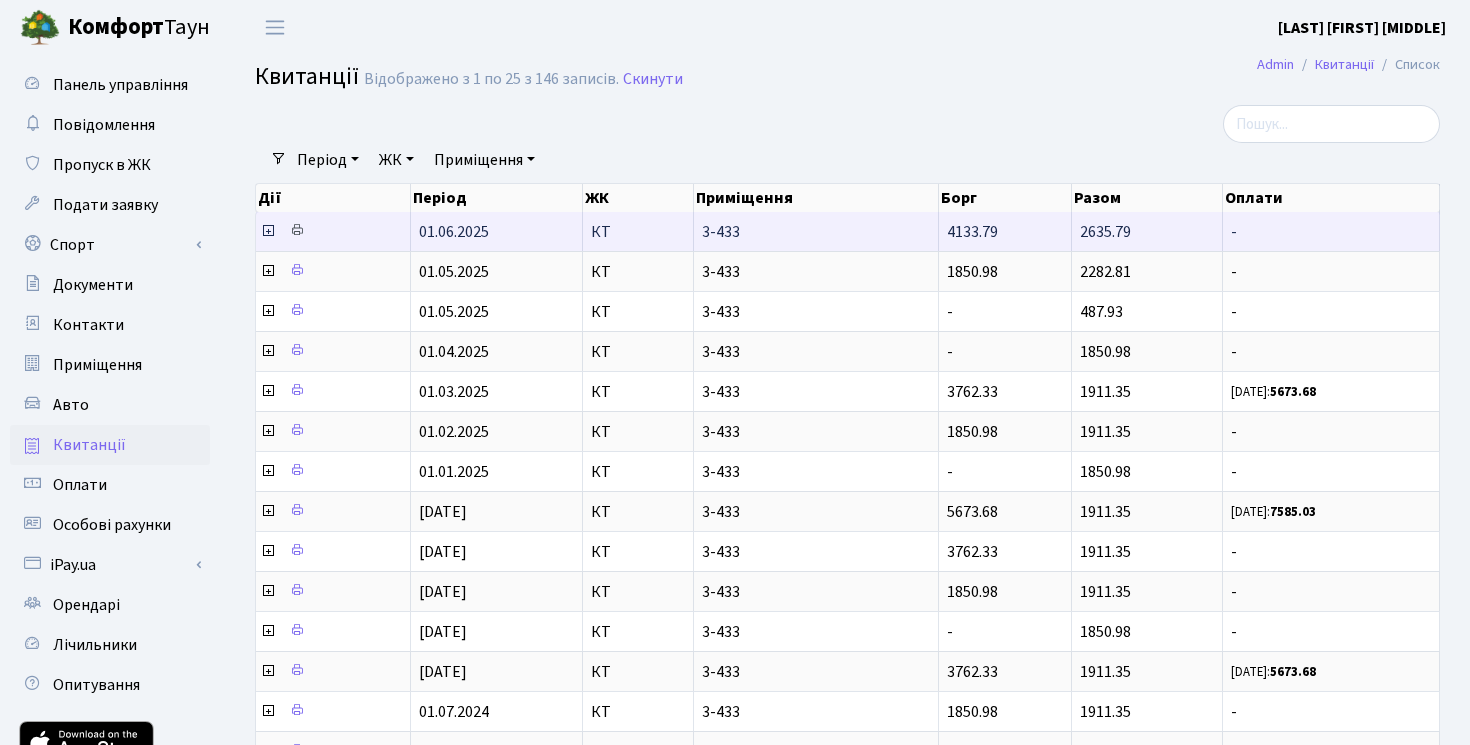 scroll, scrollTop: 0, scrollLeft: 0, axis: both 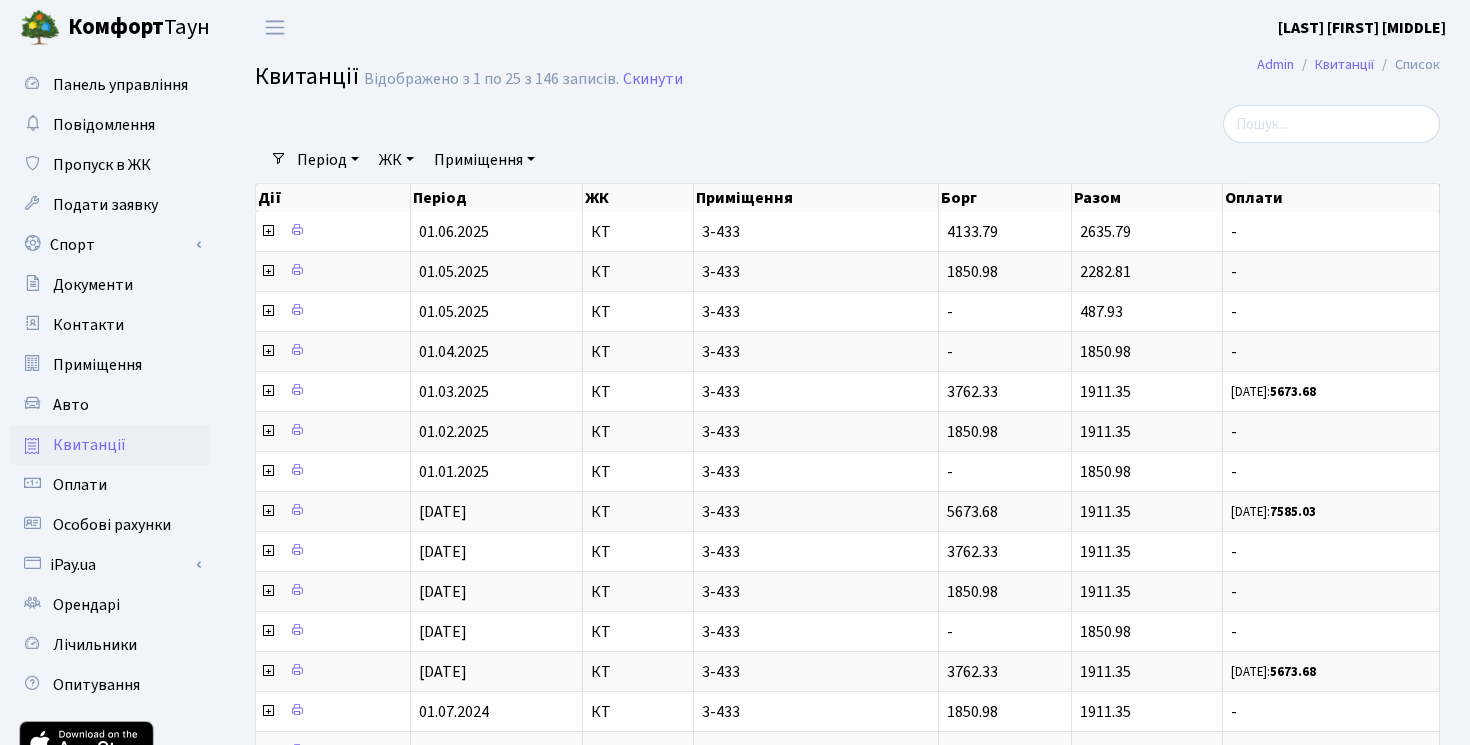 click on "Комфорт" at bounding box center [116, 27] 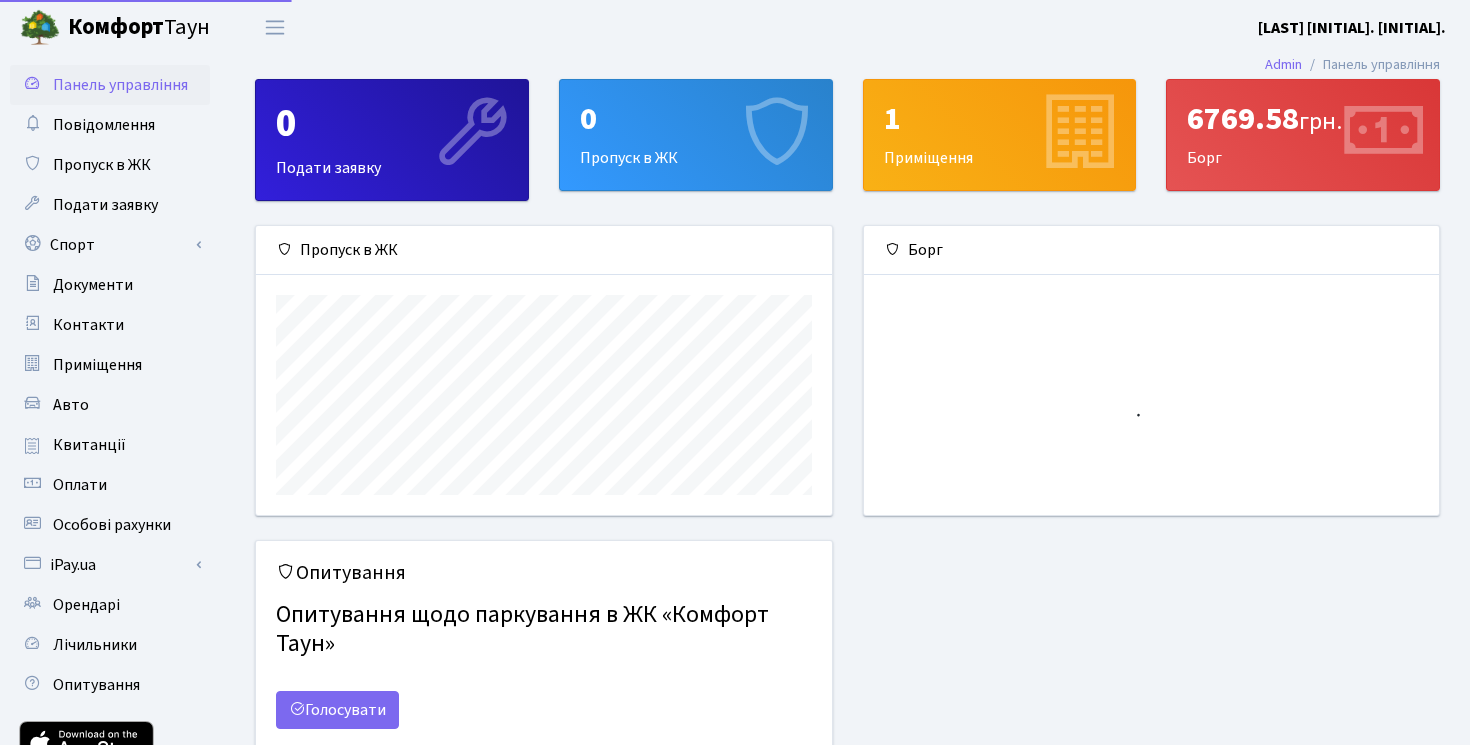 scroll, scrollTop: 0, scrollLeft: 0, axis: both 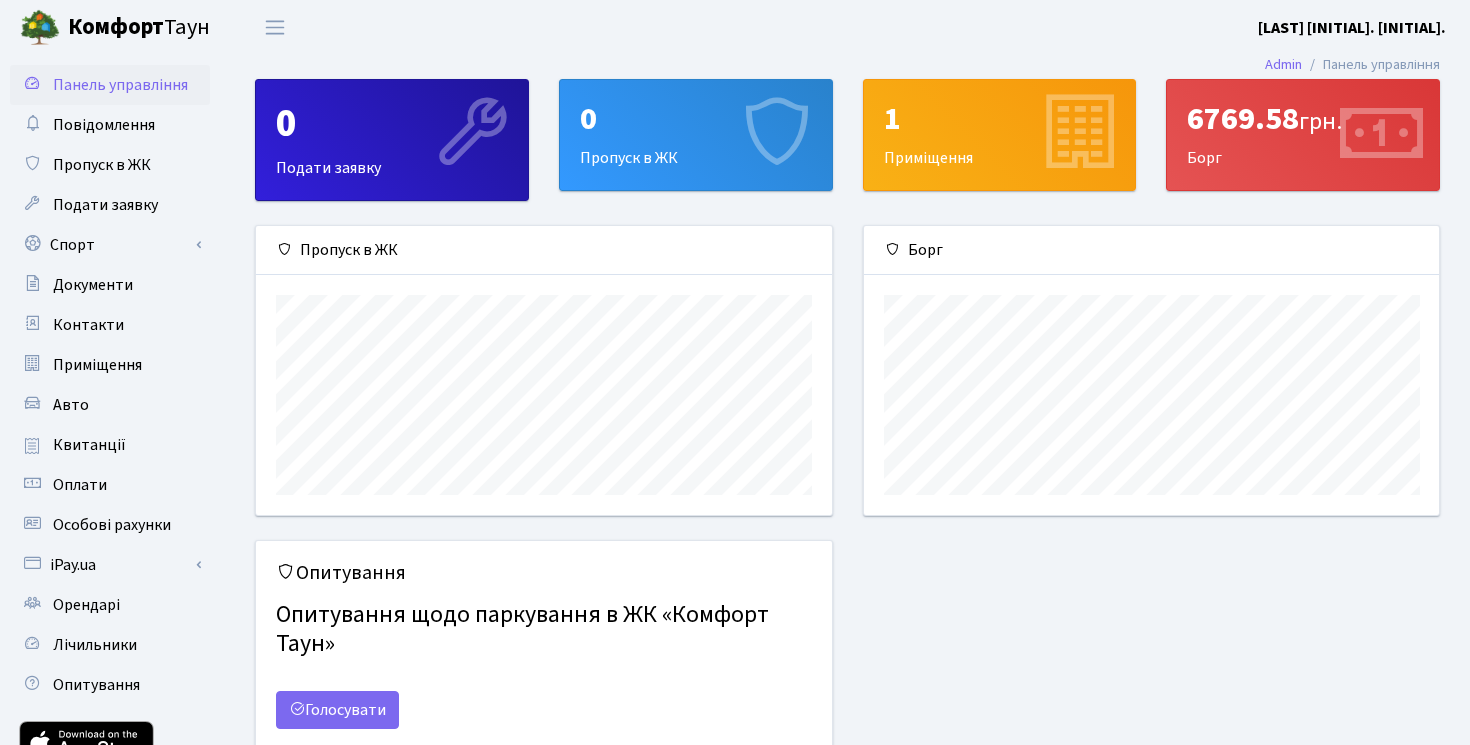 click on "6769.58  грн." at bounding box center [1303, 119] 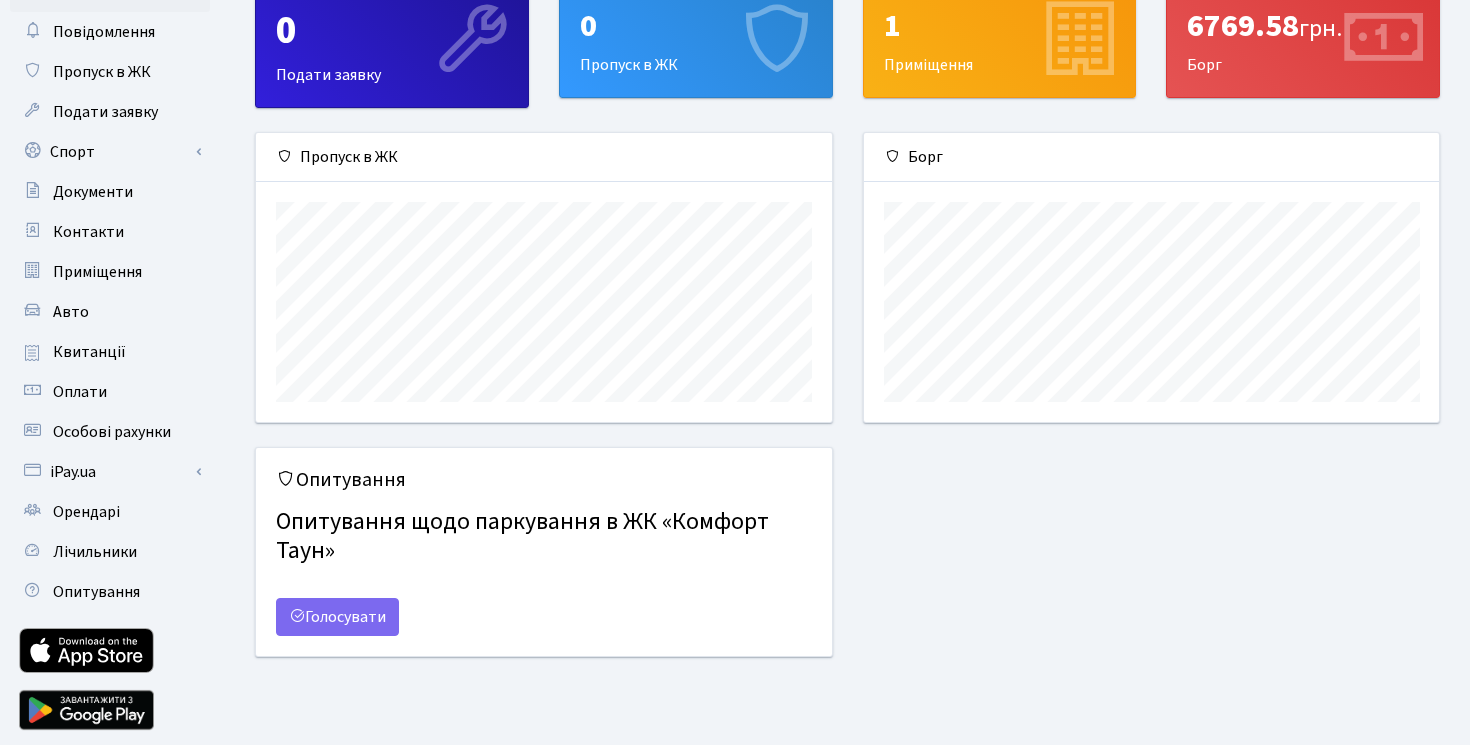 scroll, scrollTop: 124, scrollLeft: 0, axis: vertical 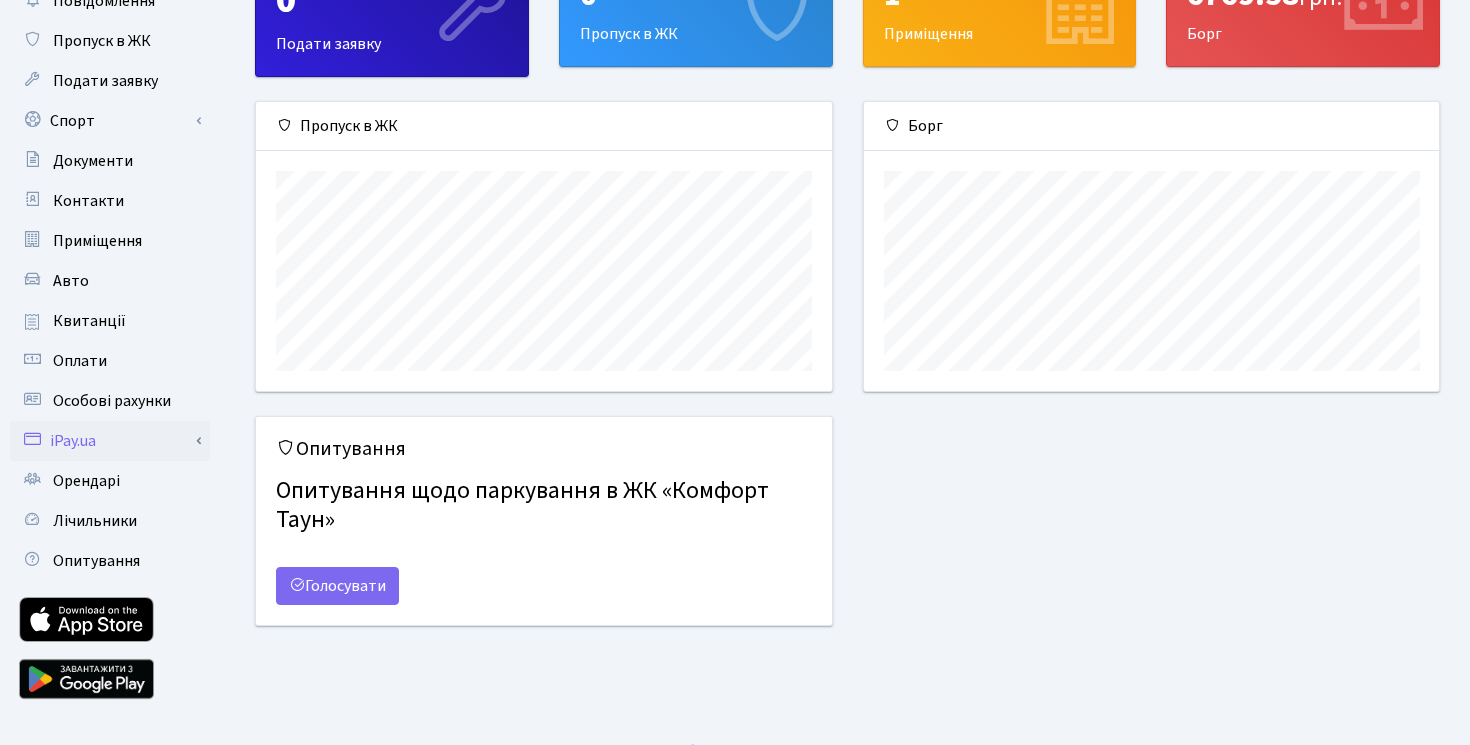 click on "iPay.ua" at bounding box center (110, 441) 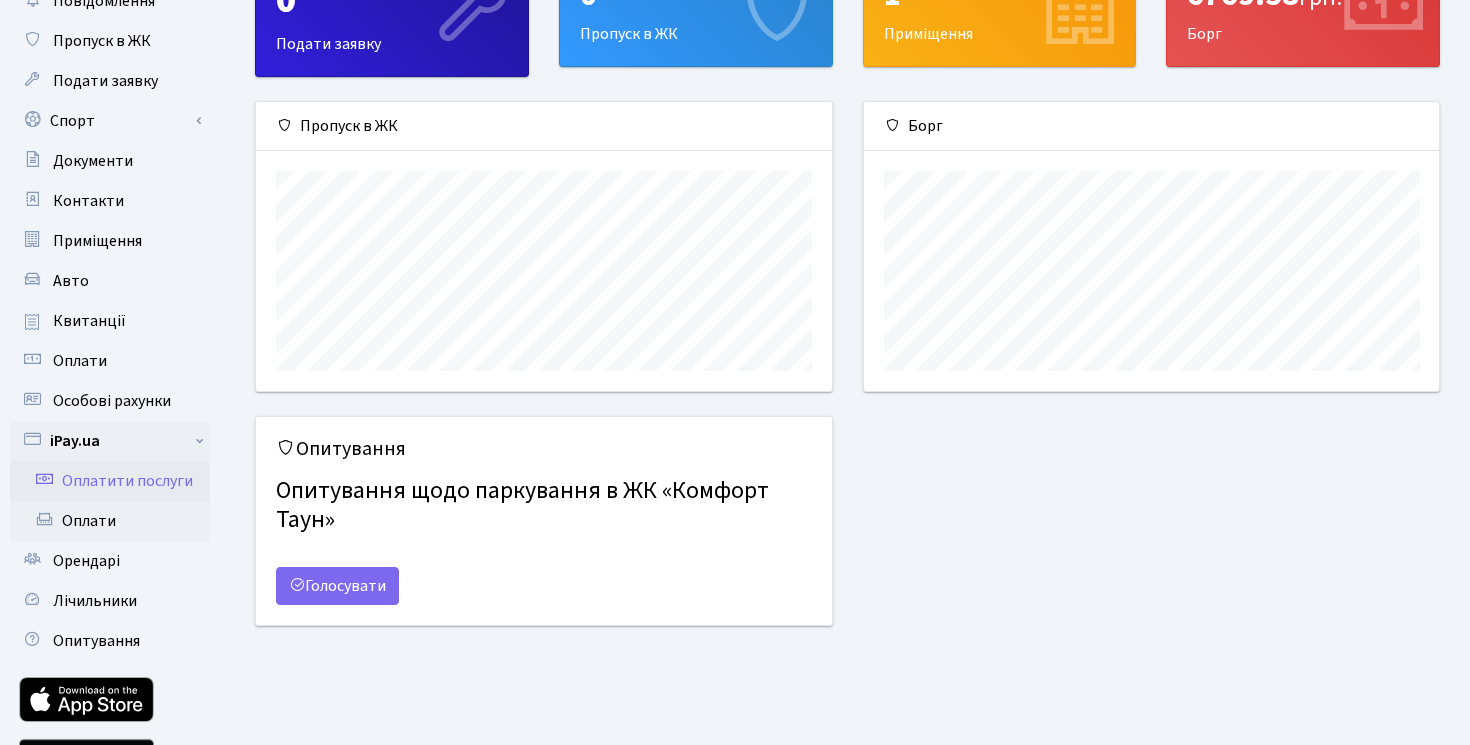 click on "Оплатити послуги" at bounding box center (110, 481) 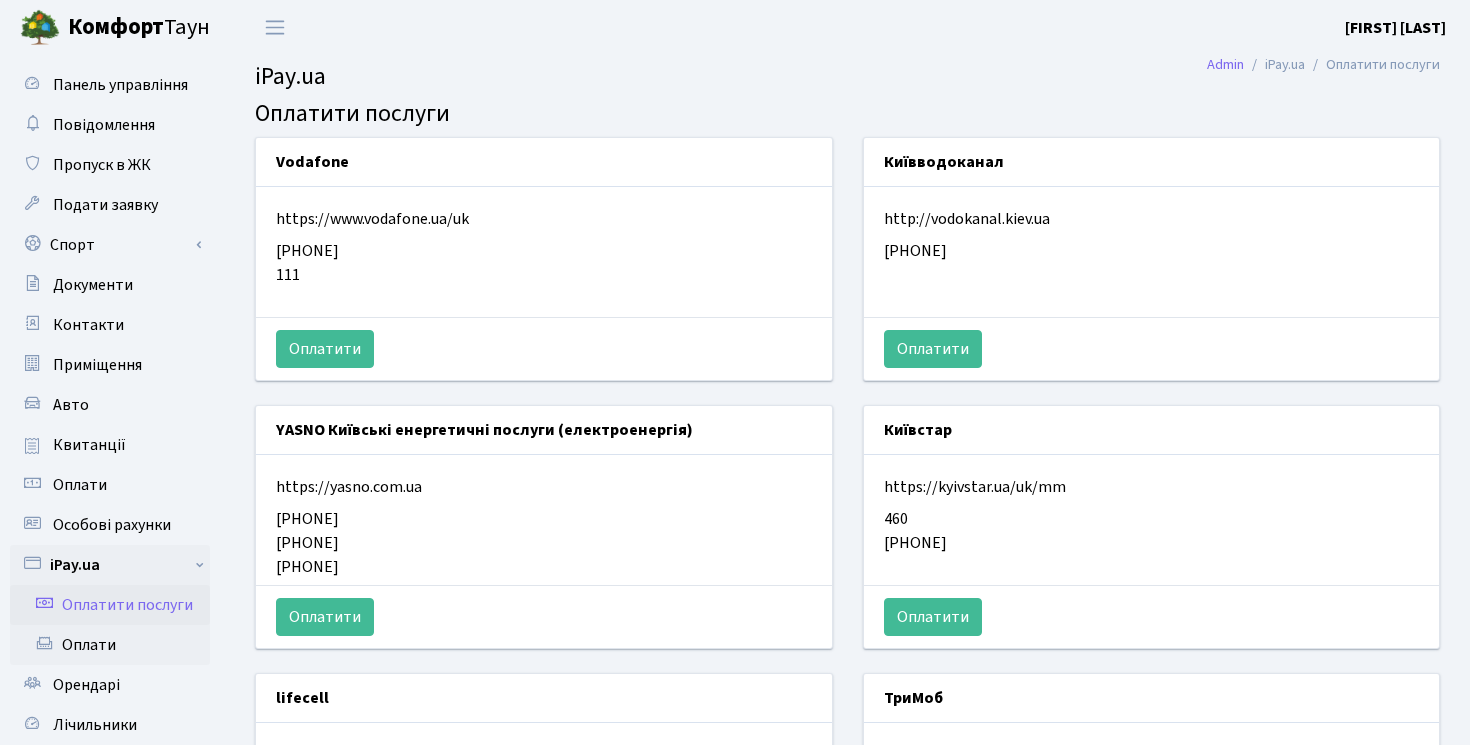 scroll, scrollTop: 0, scrollLeft: 0, axis: both 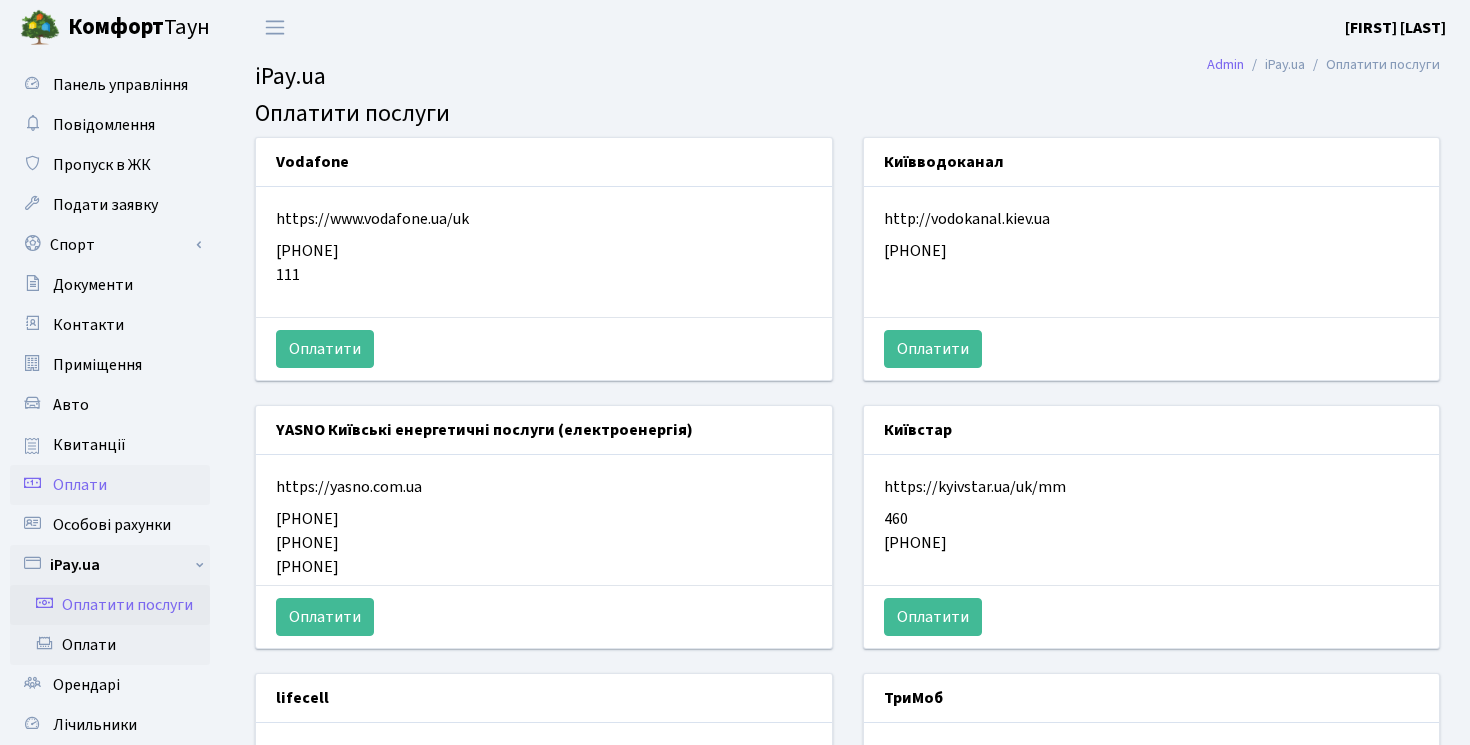 click on "Оплати" at bounding box center (80, 485) 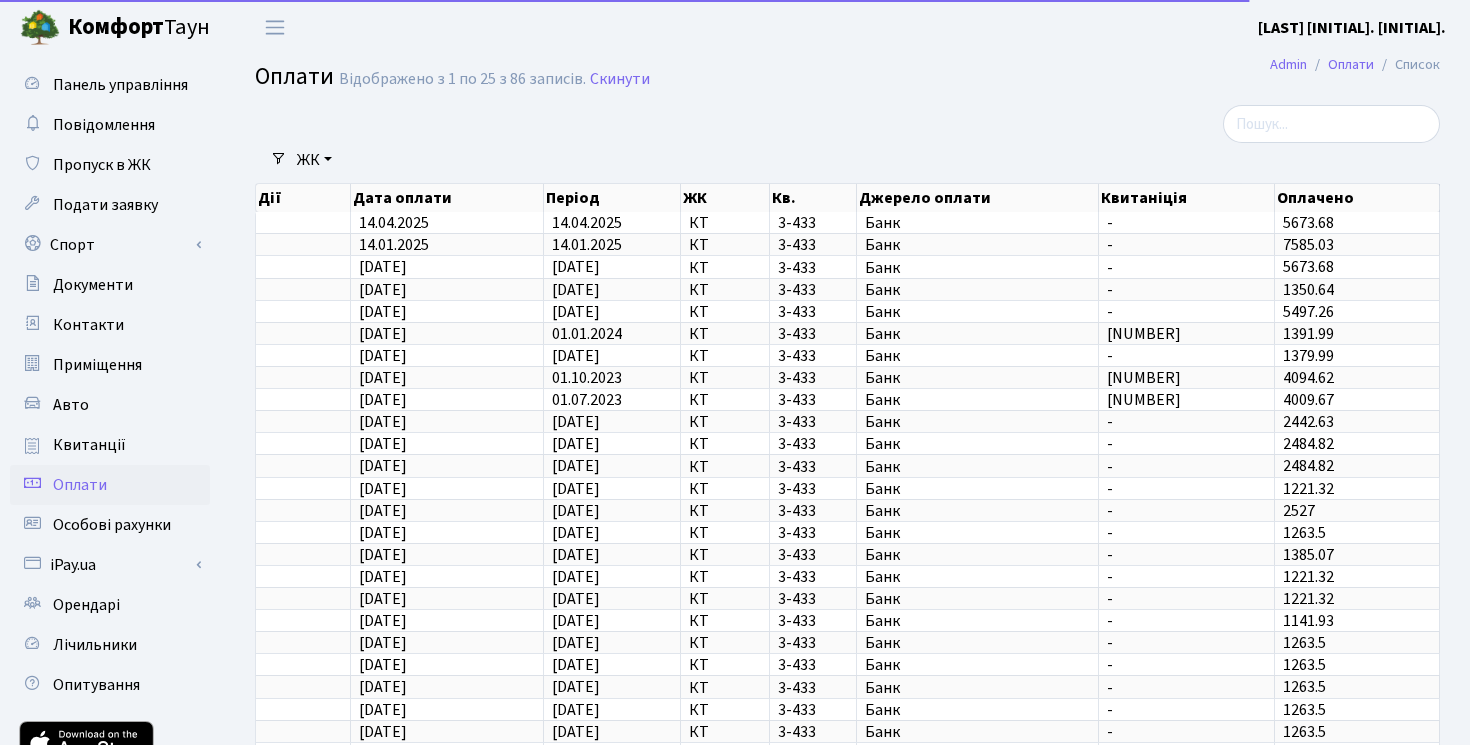 select on "25" 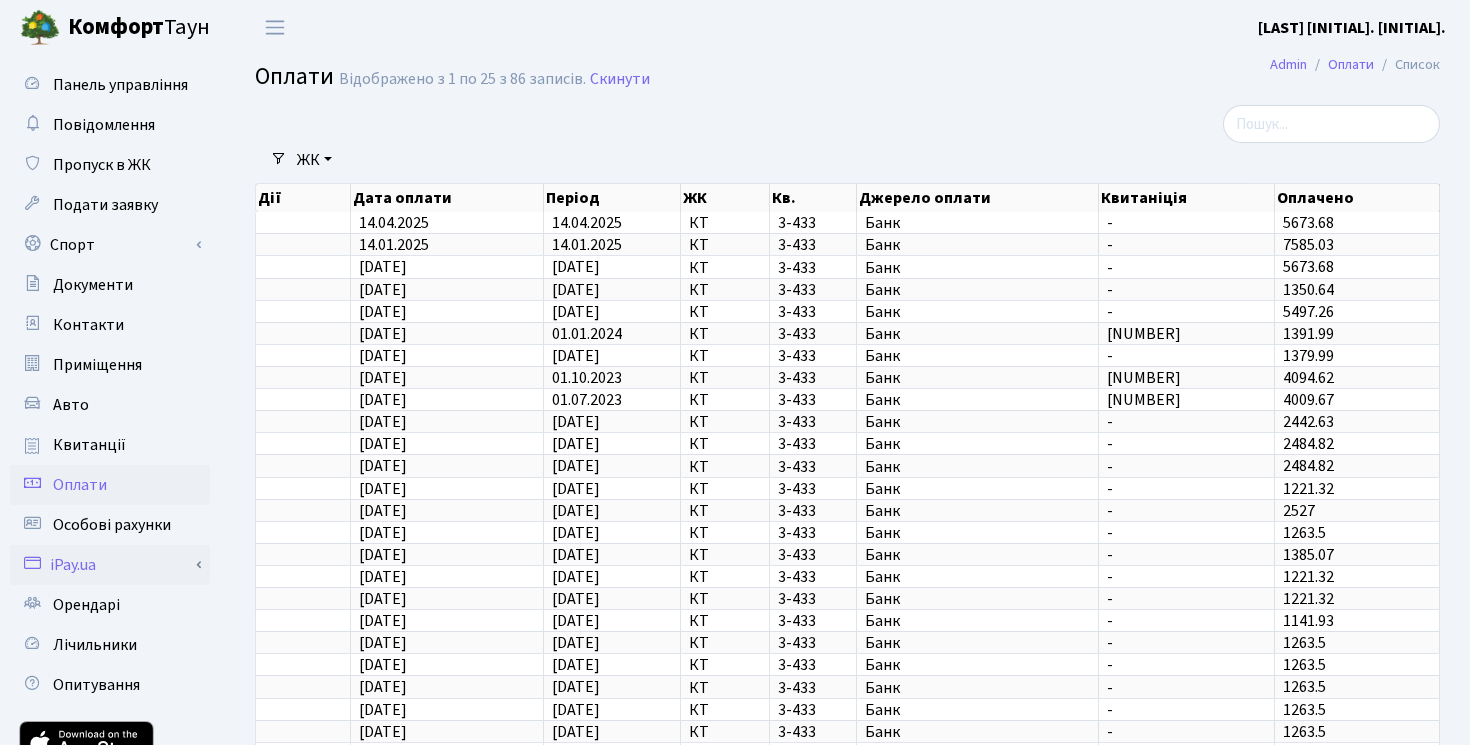 click on "iPay.ua" at bounding box center (110, 565) 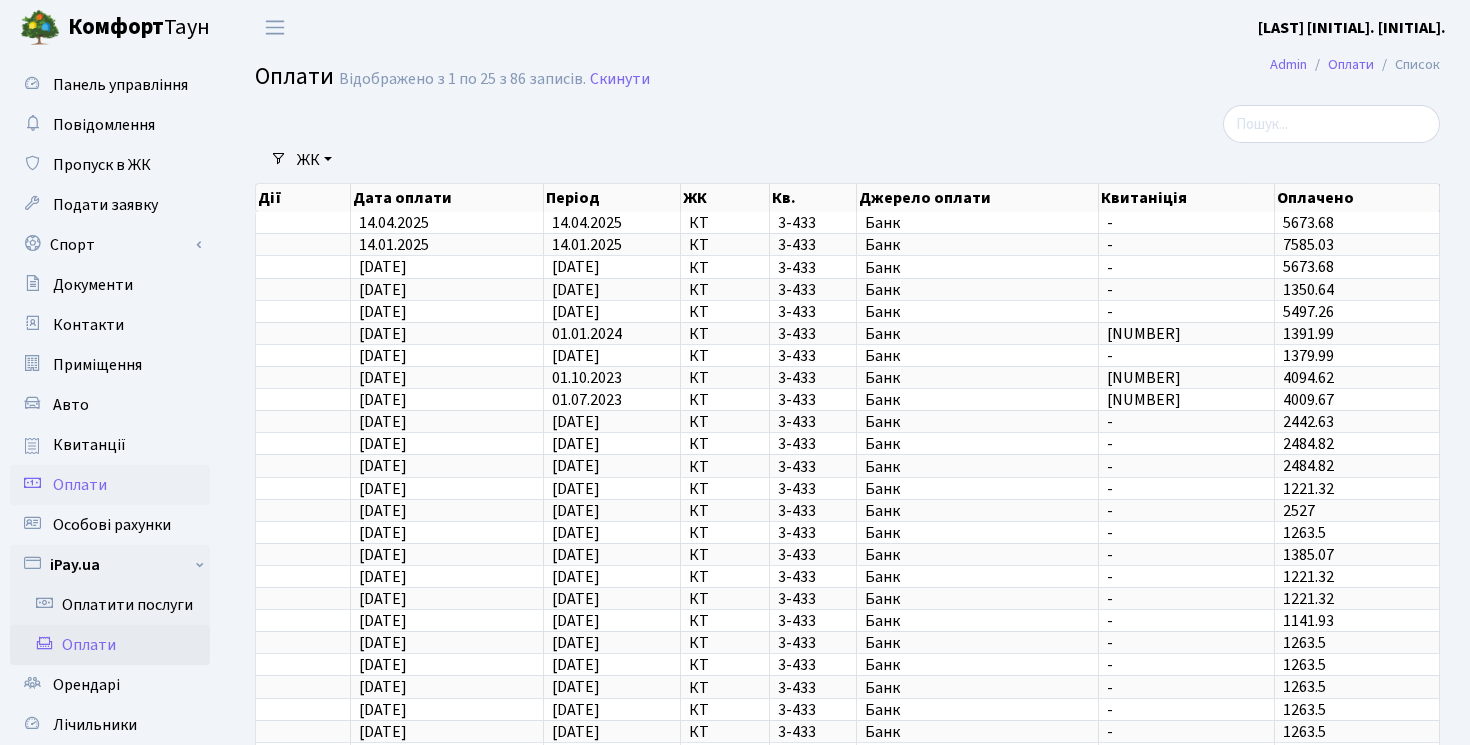 click on "Оплати" at bounding box center [110, 645] 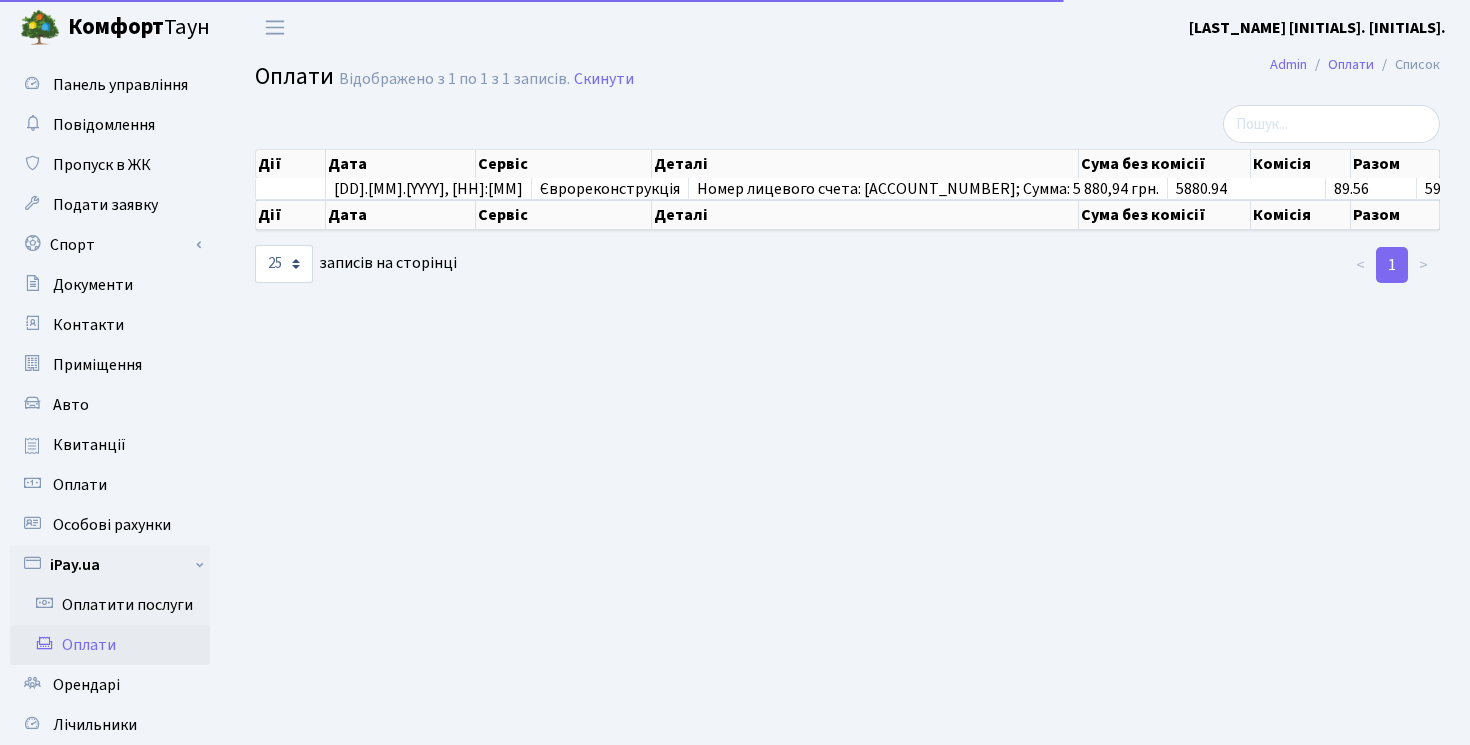 select on "25" 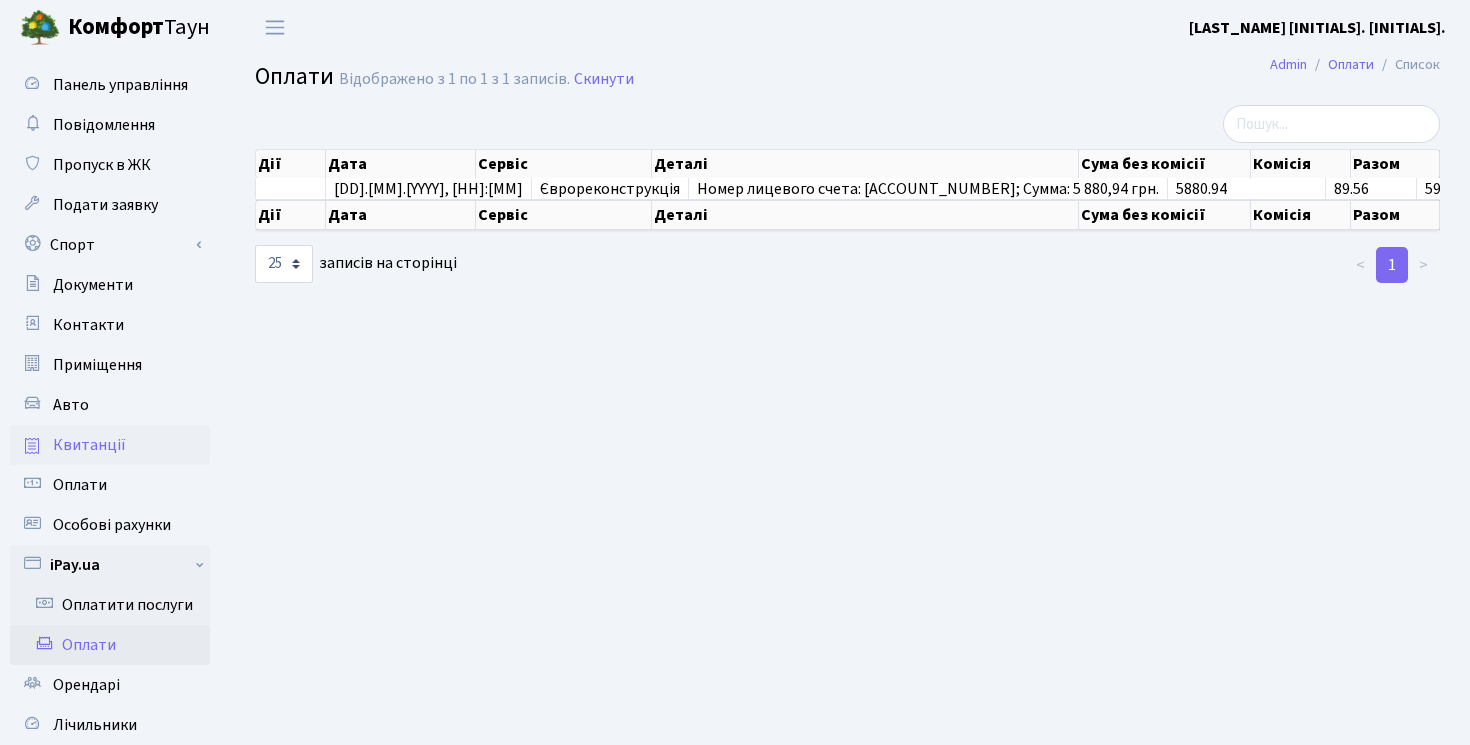 scroll, scrollTop: 0, scrollLeft: 0, axis: both 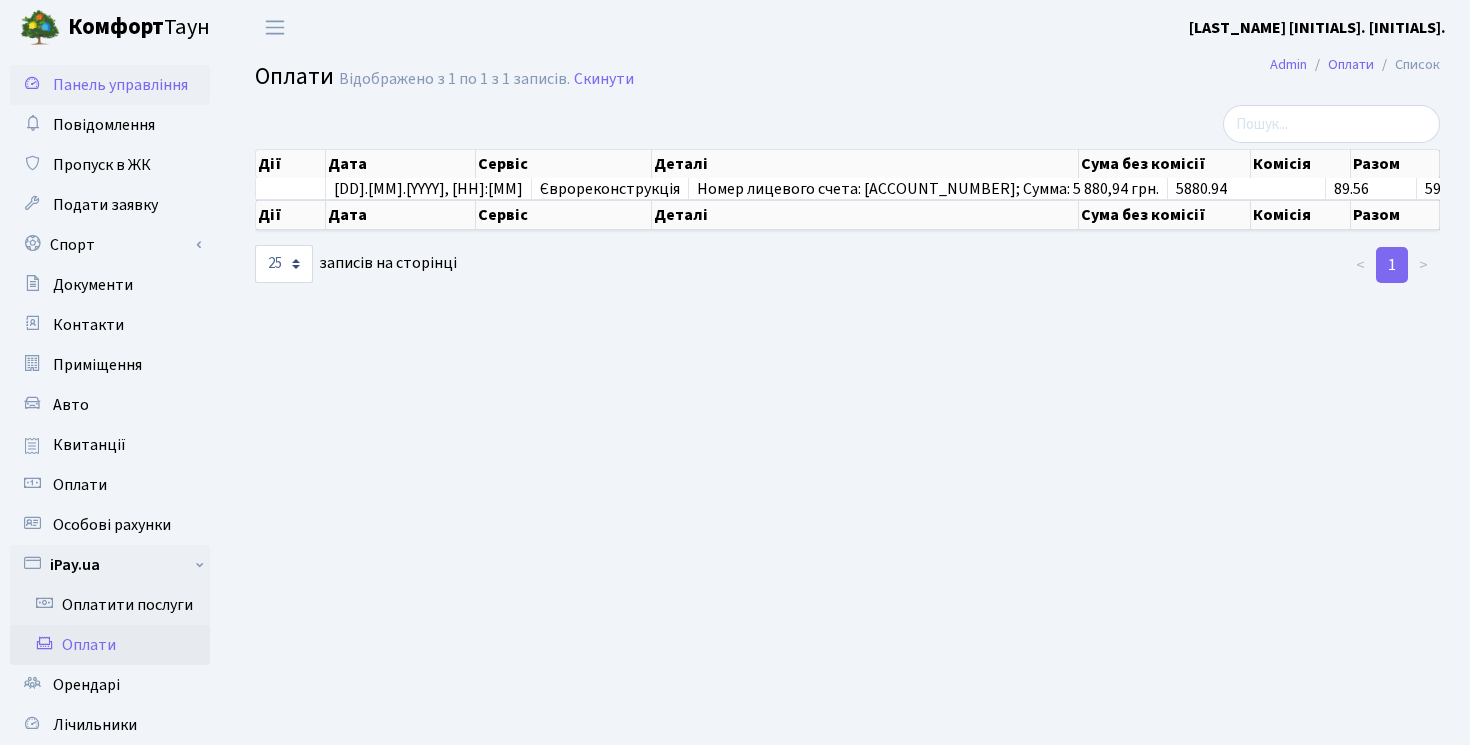 click on "Панель управління" at bounding box center [120, 85] 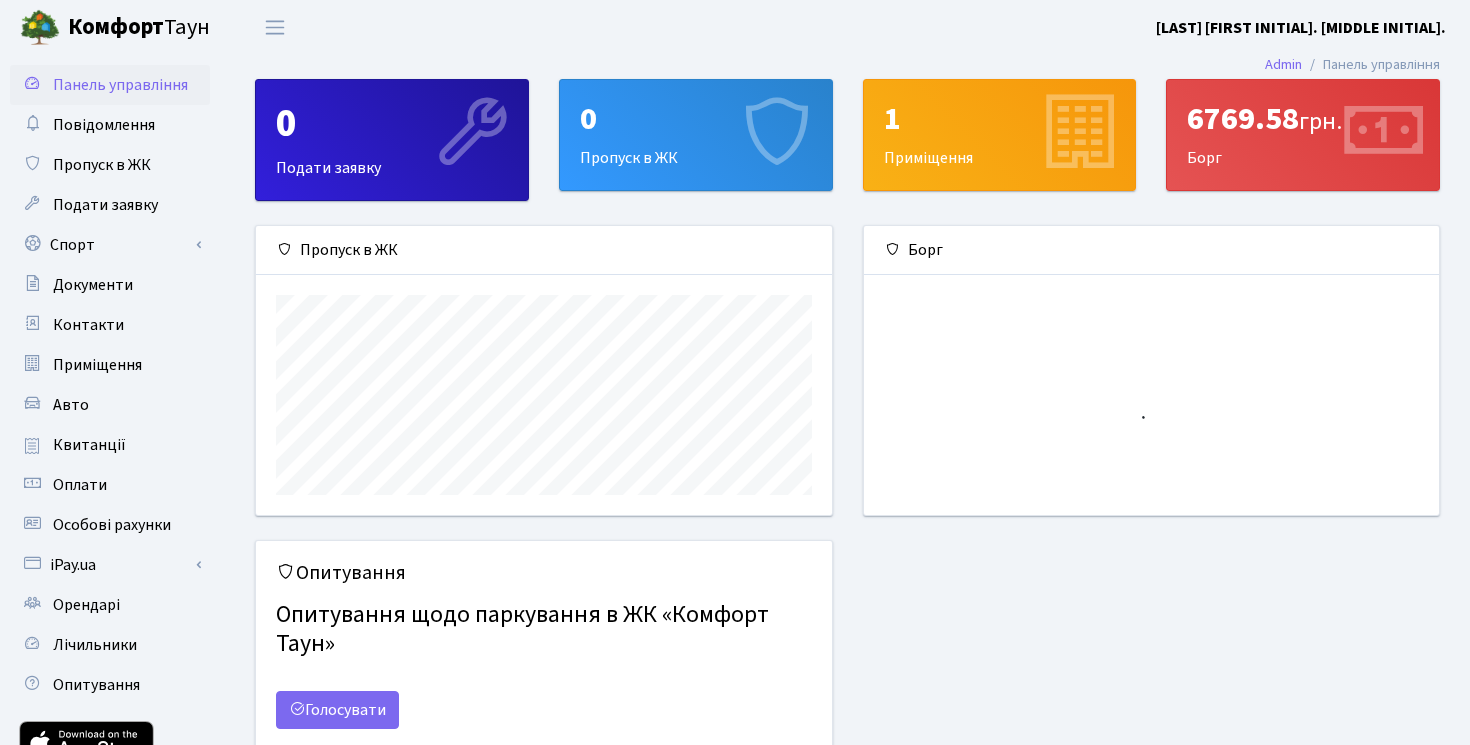 scroll, scrollTop: 0, scrollLeft: 0, axis: both 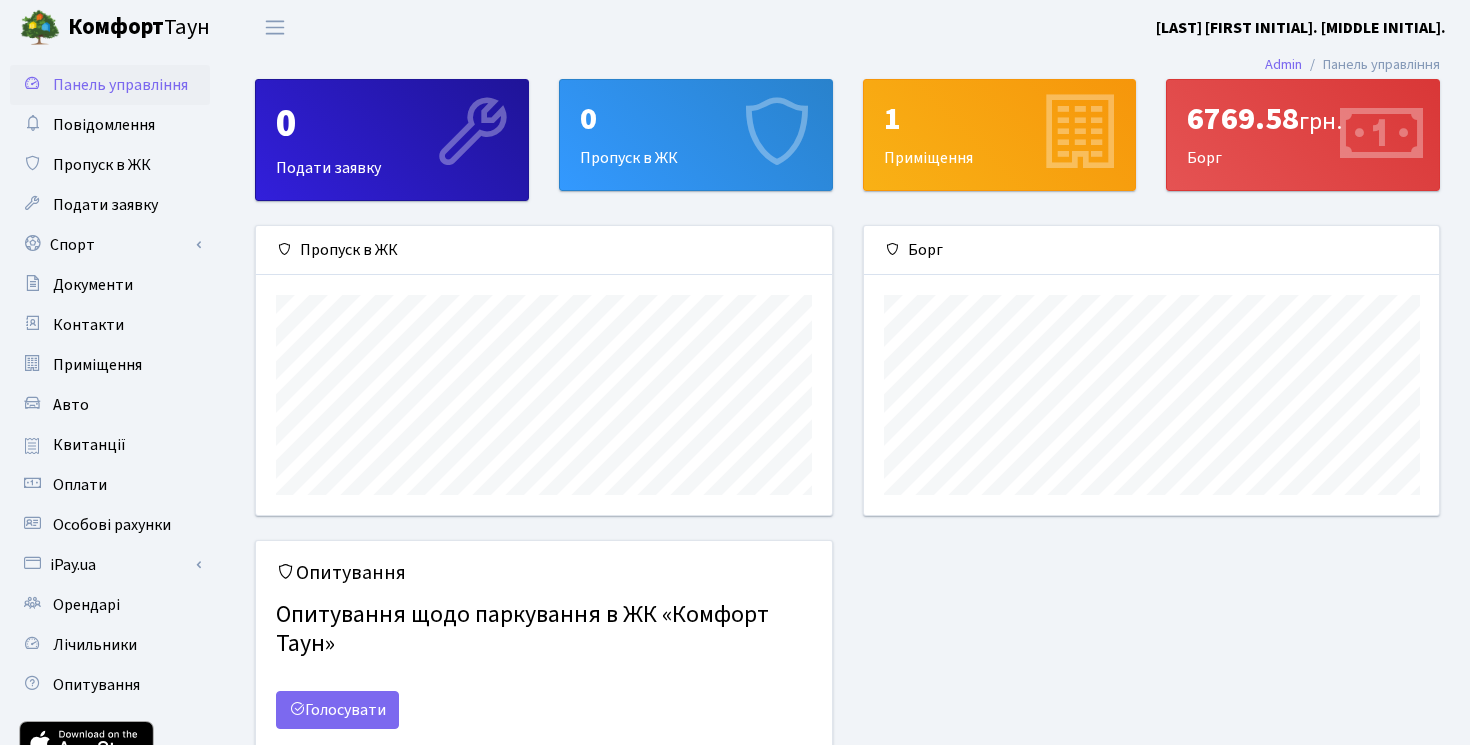 click on "6769.58  грн." at bounding box center (1303, 119) 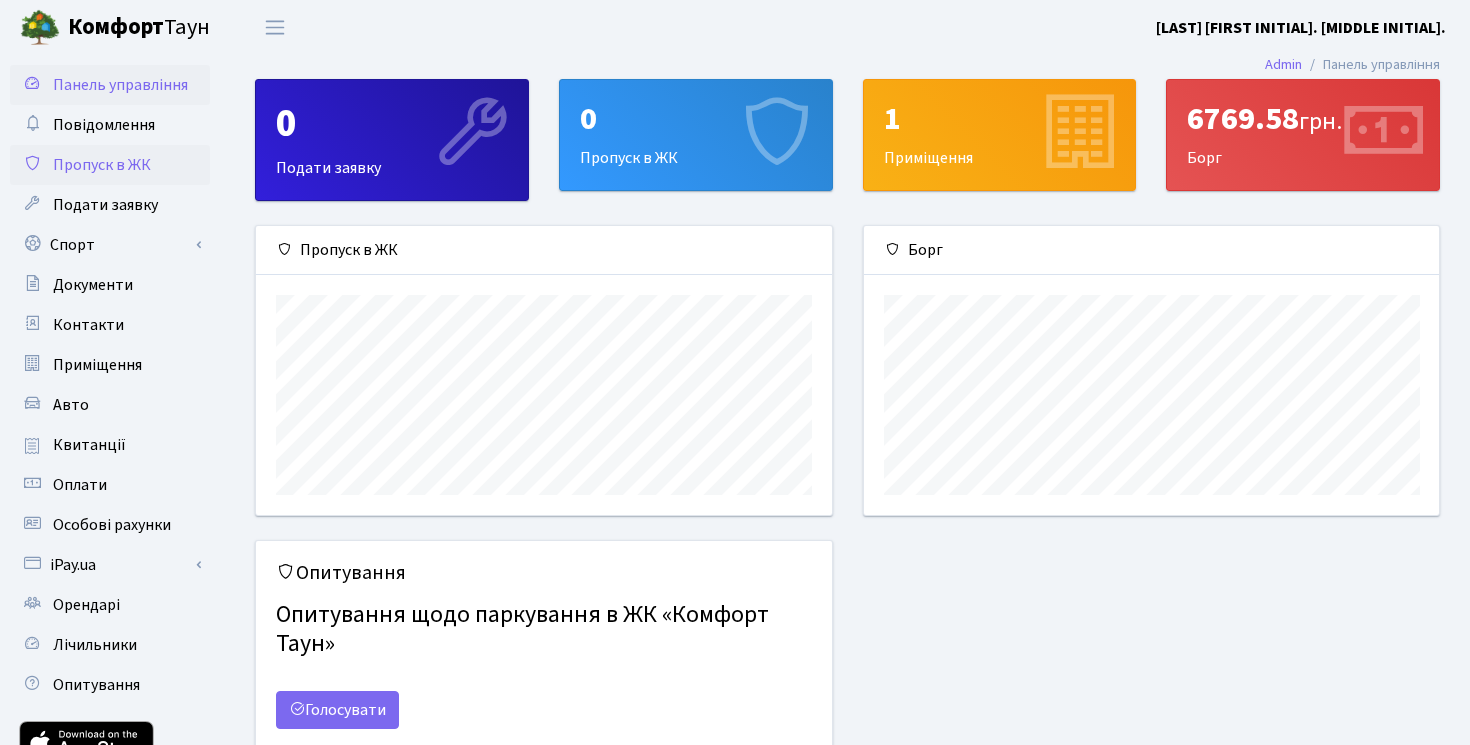 scroll, scrollTop: 0, scrollLeft: 0, axis: both 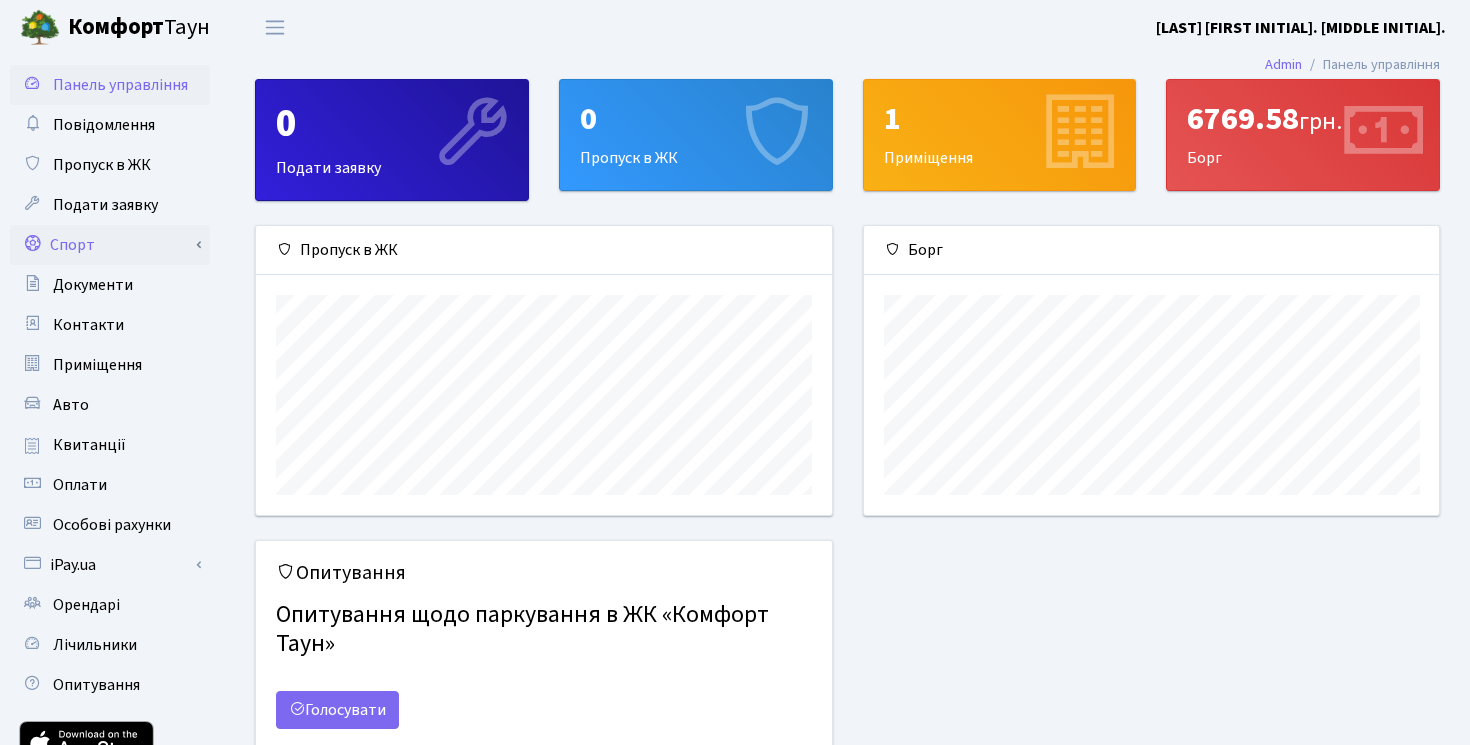 click on "Спорт" at bounding box center [110, 245] 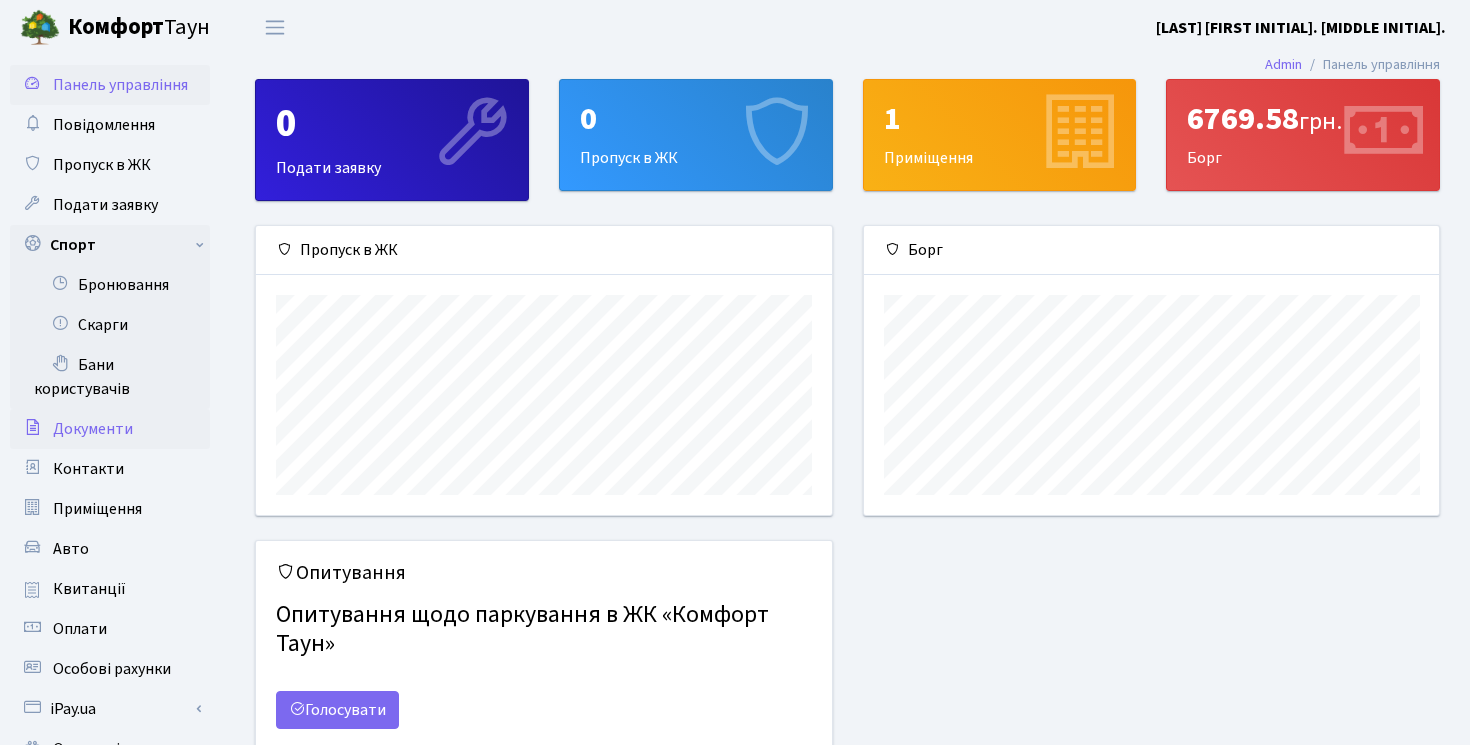 click on "Документи" at bounding box center (110, 429) 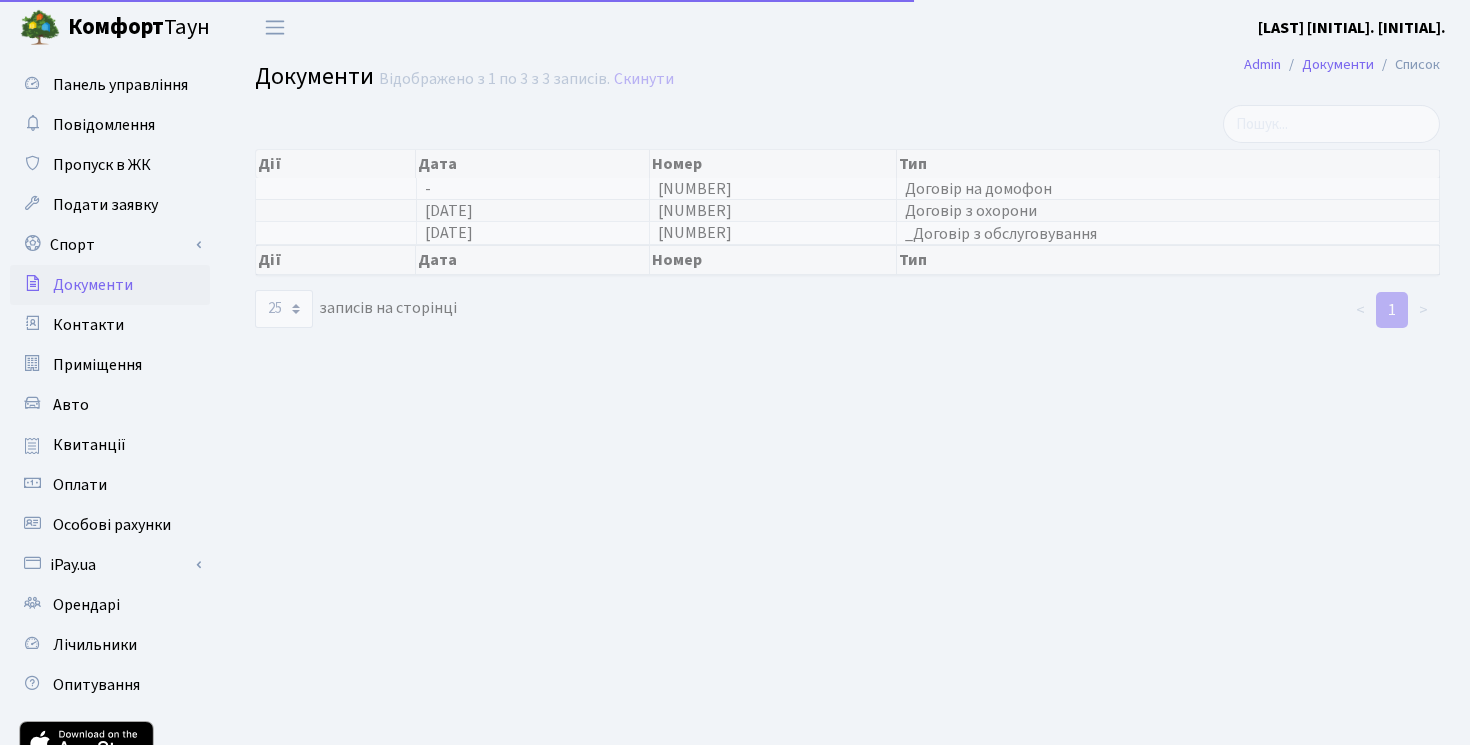 select on "25" 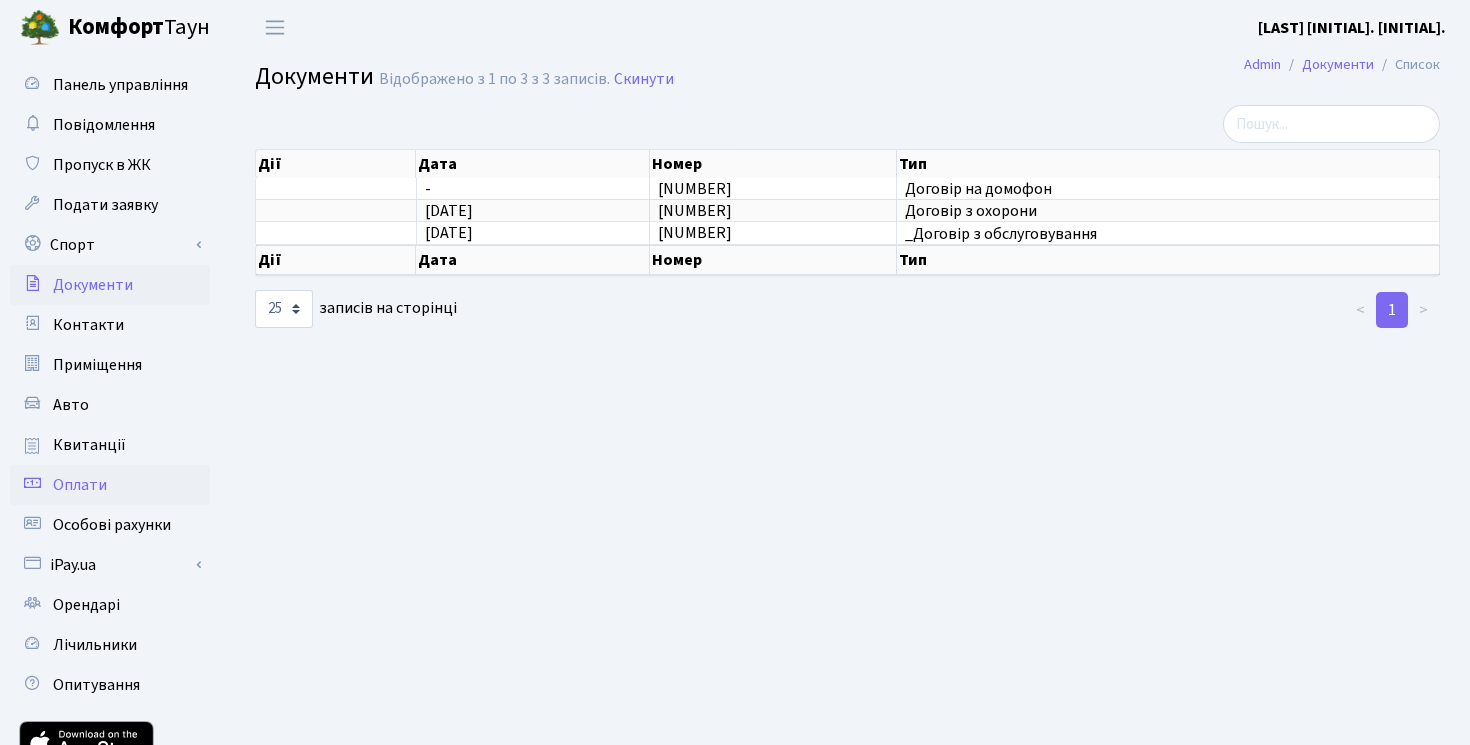 click on "Оплати" at bounding box center (80, 485) 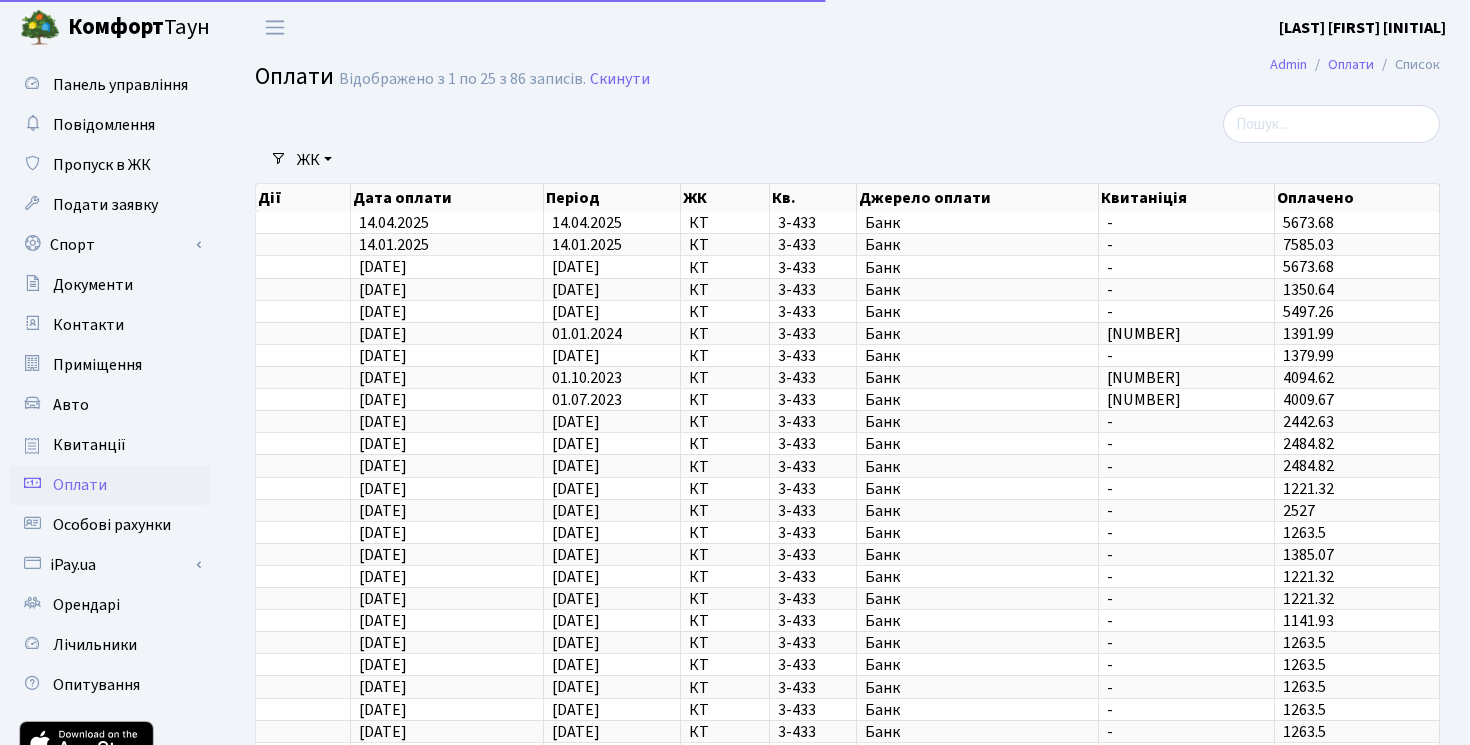 select on "25" 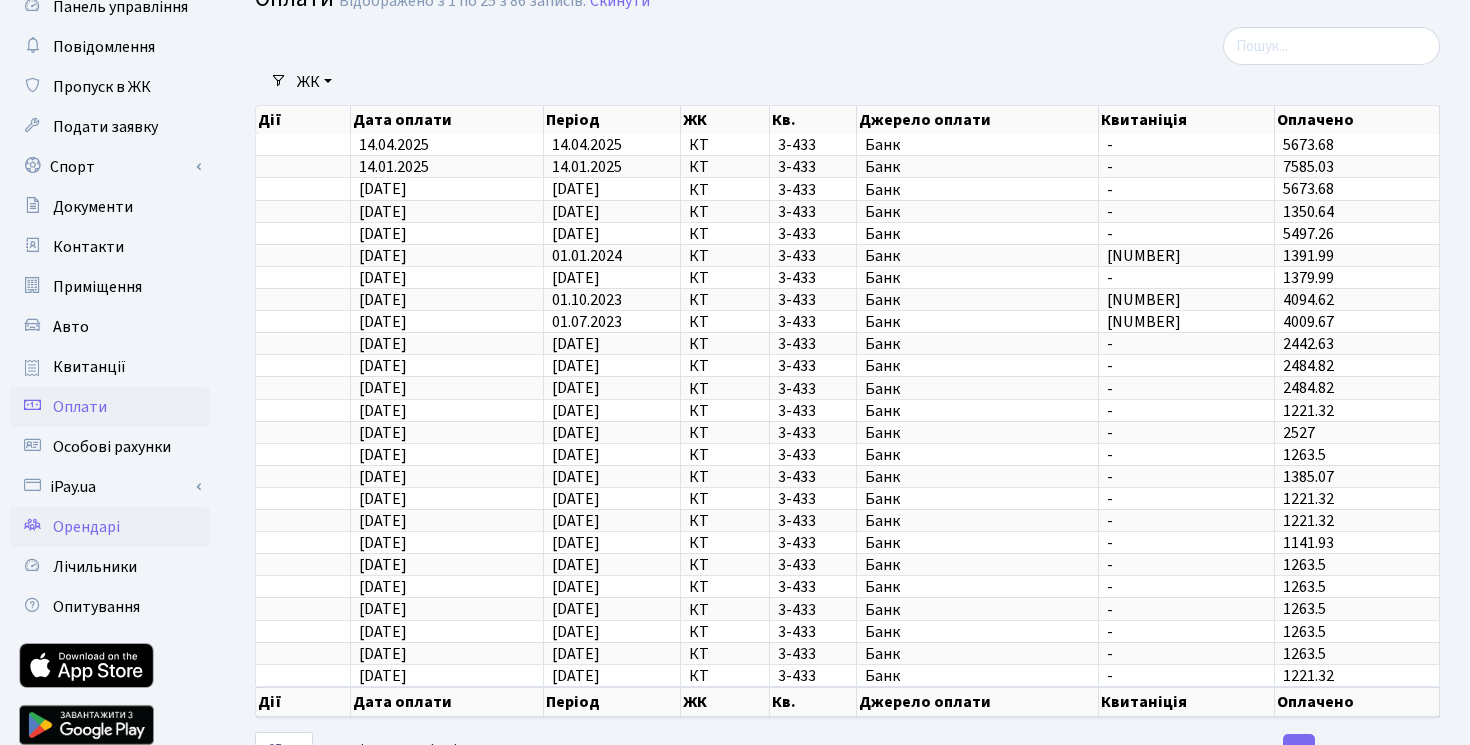 scroll, scrollTop: 127, scrollLeft: 0, axis: vertical 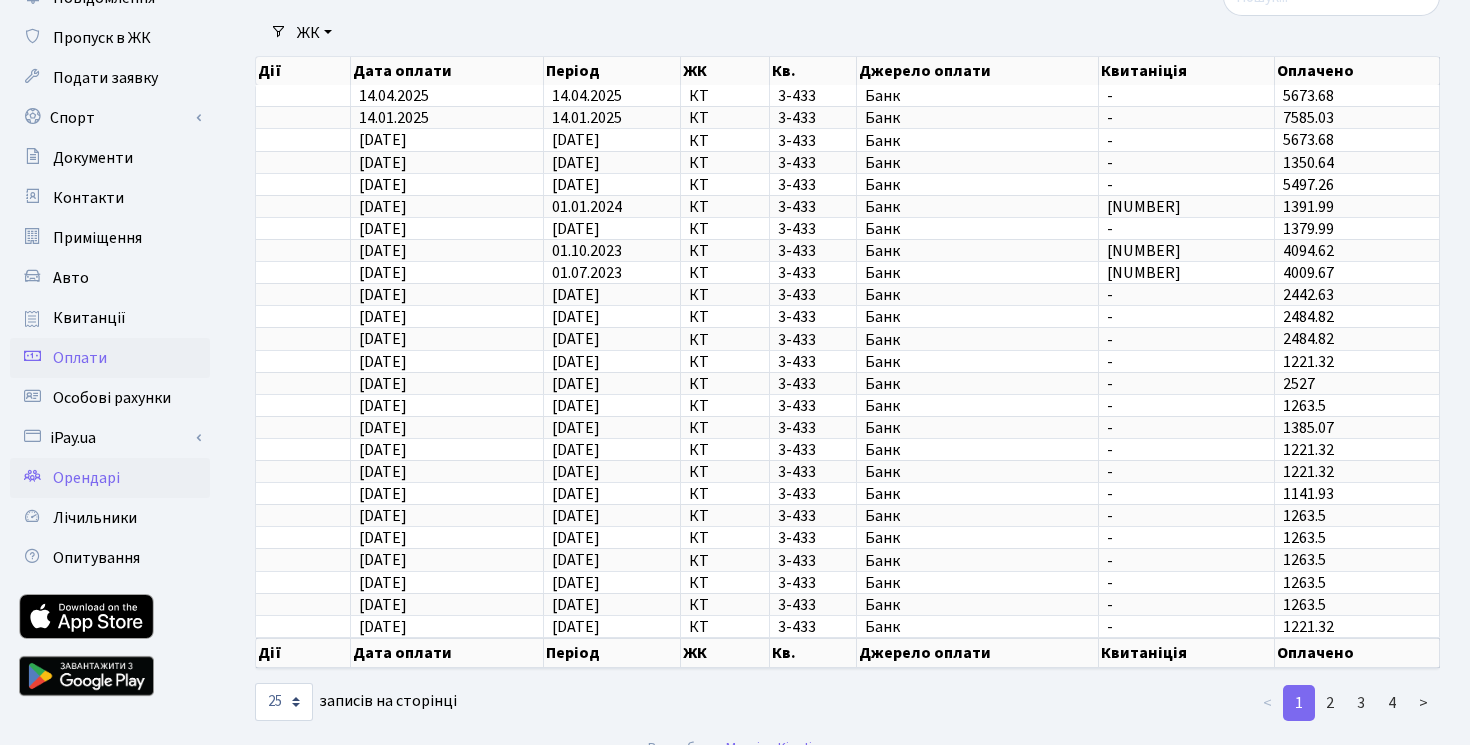 click on "Орендарі" at bounding box center [86, 478] 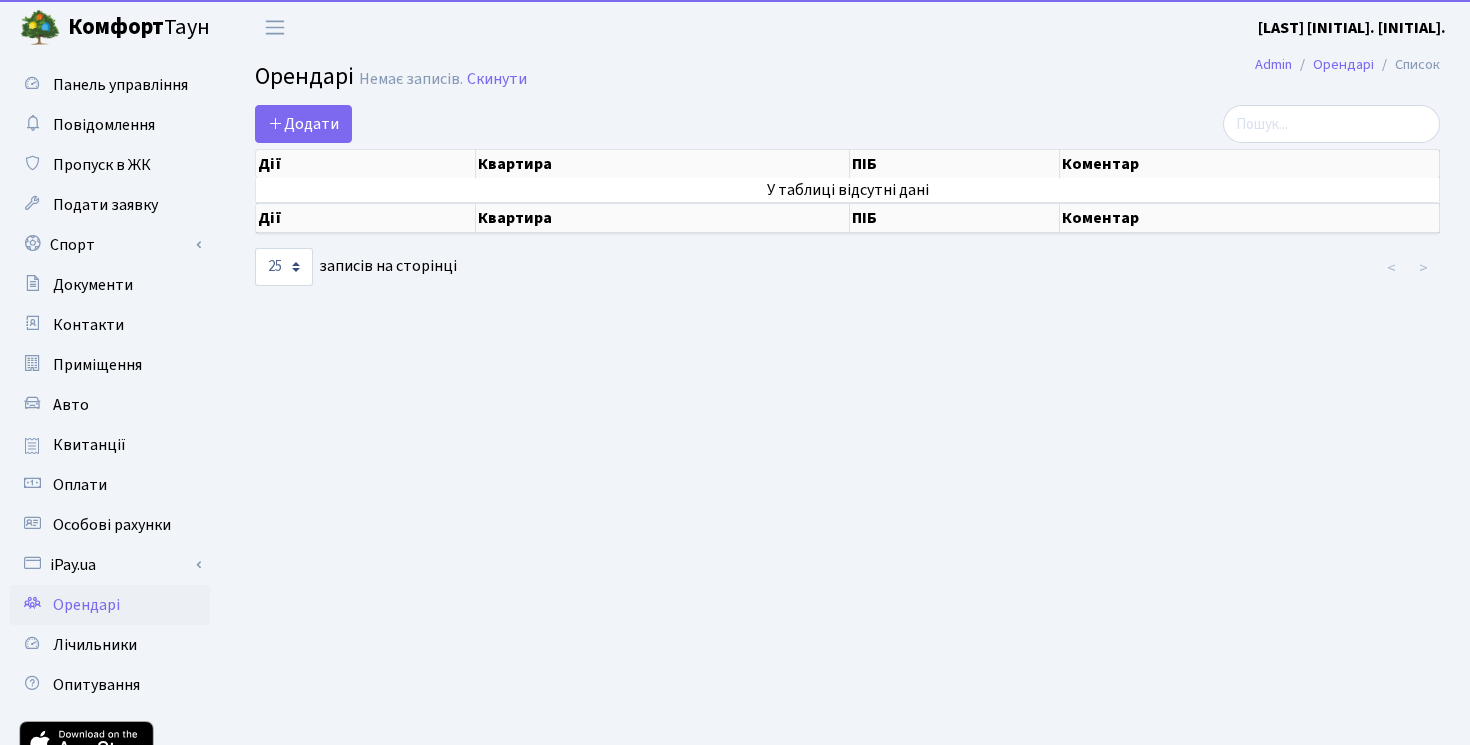 select on "25" 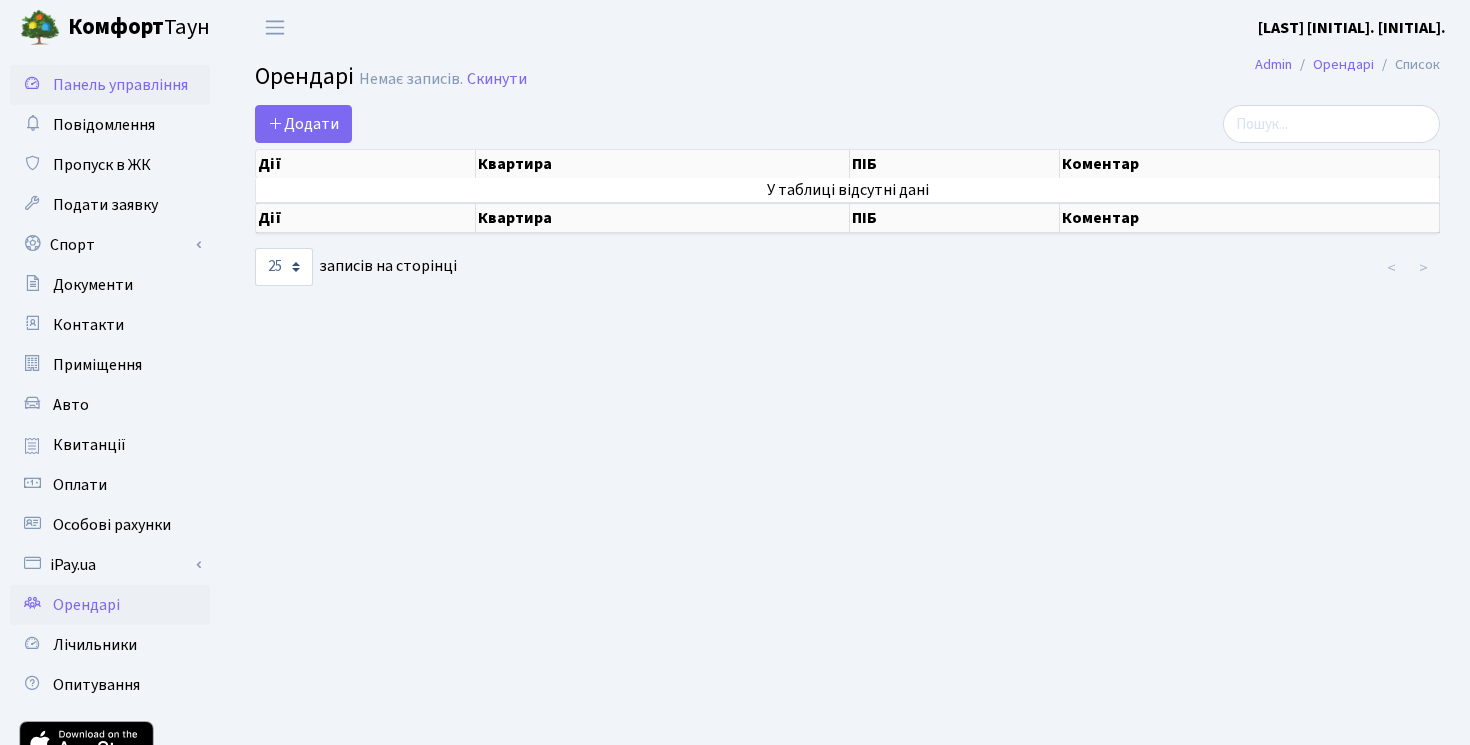 scroll, scrollTop: 0, scrollLeft: 0, axis: both 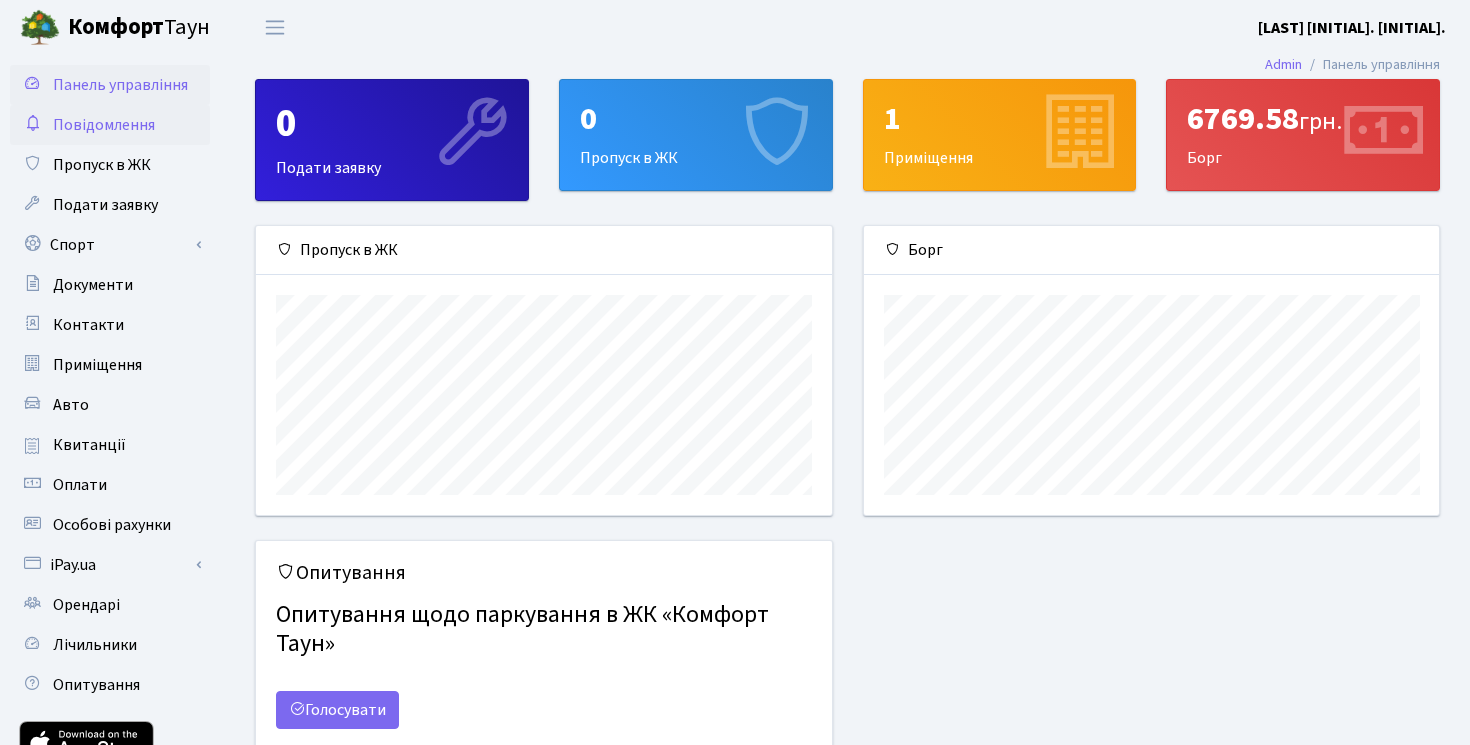 click on "Повідомлення" at bounding box center [110, 125] 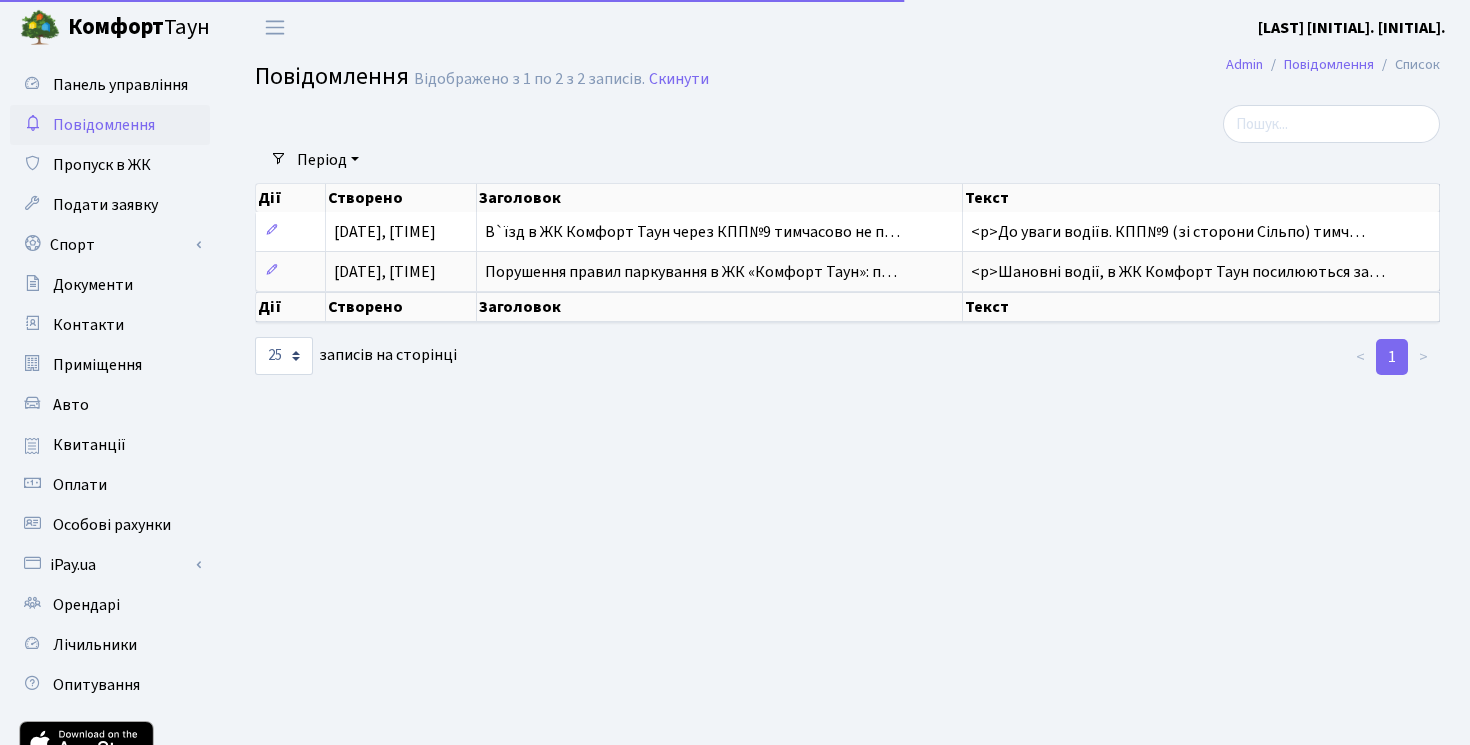 select on "25" 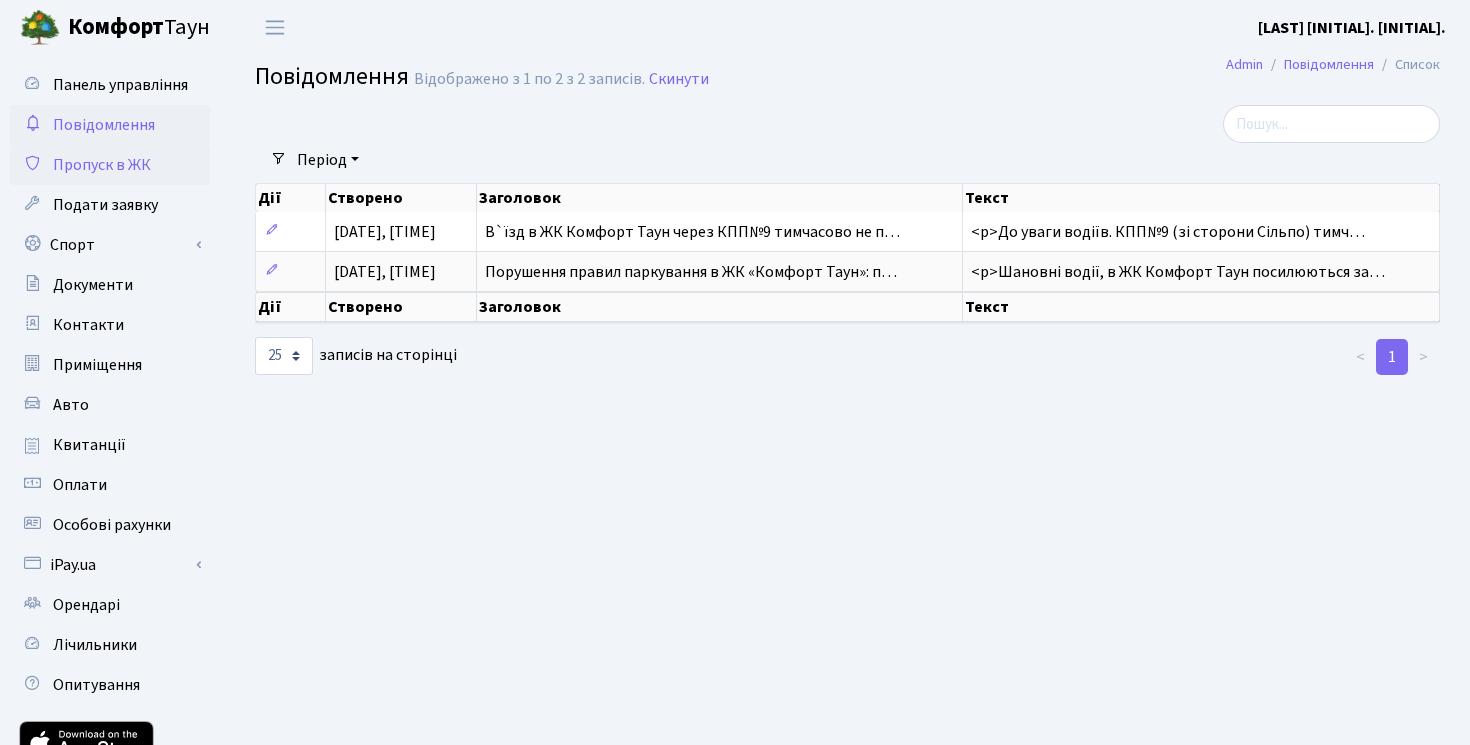 click on "Пропуск в ЖК" at bounding box center [110, 165] 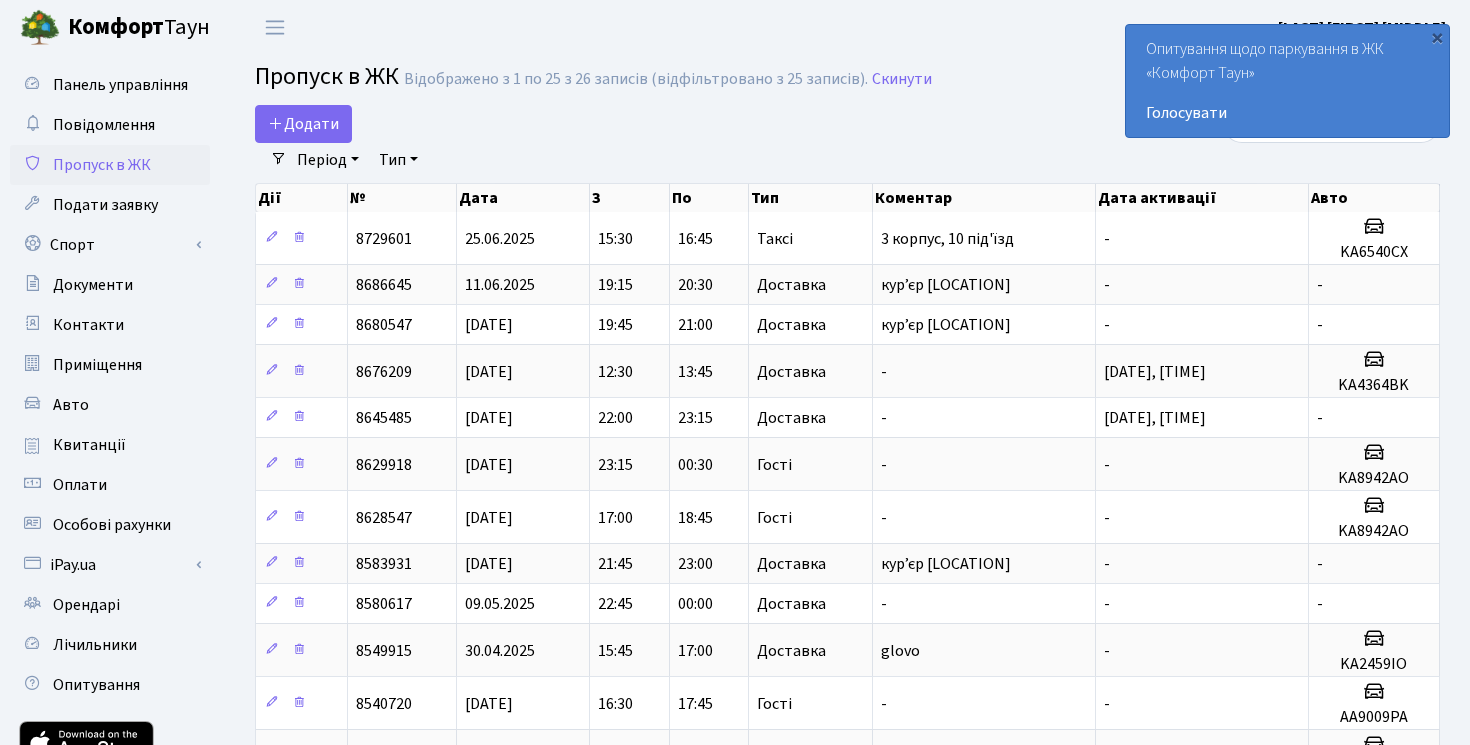 select on "25" 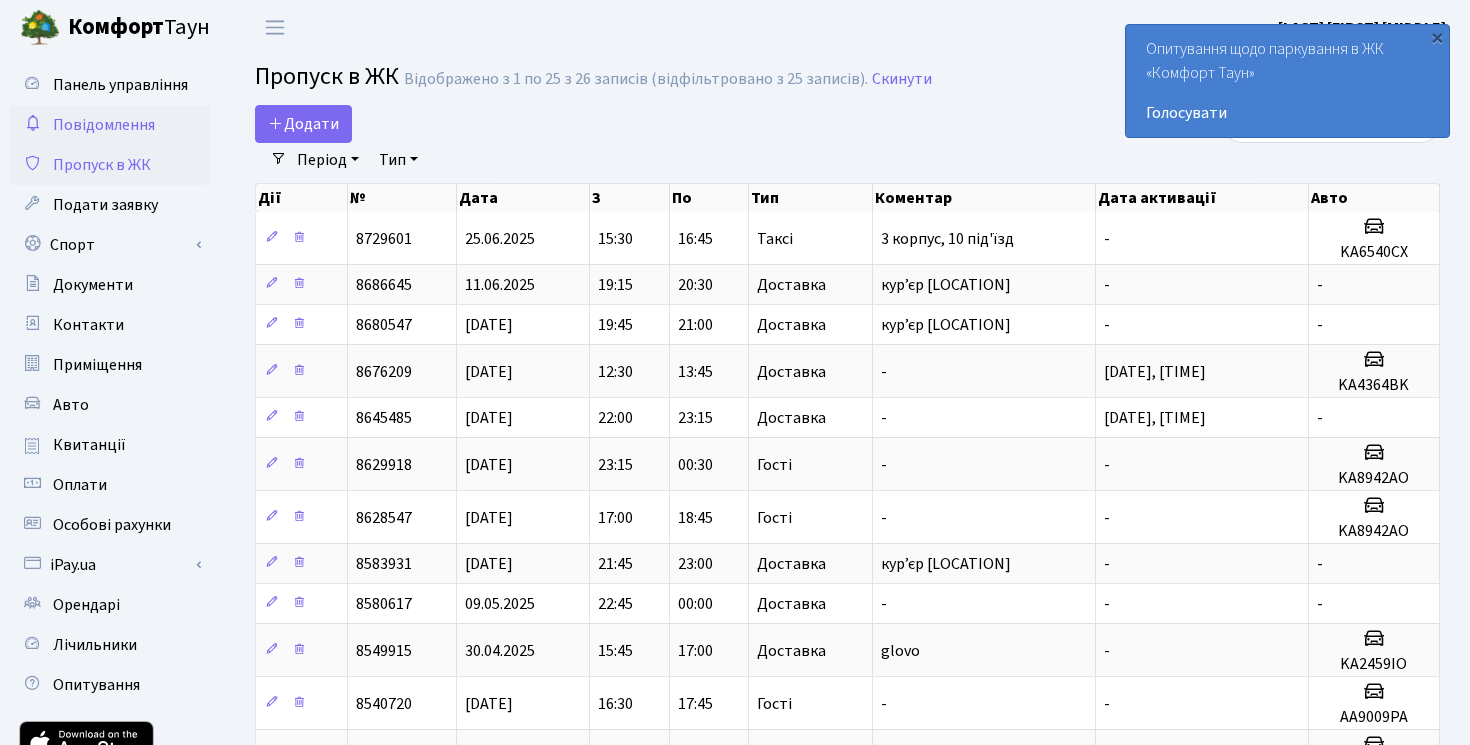 click on "Повідомлення" at bounding box center (110, 125) 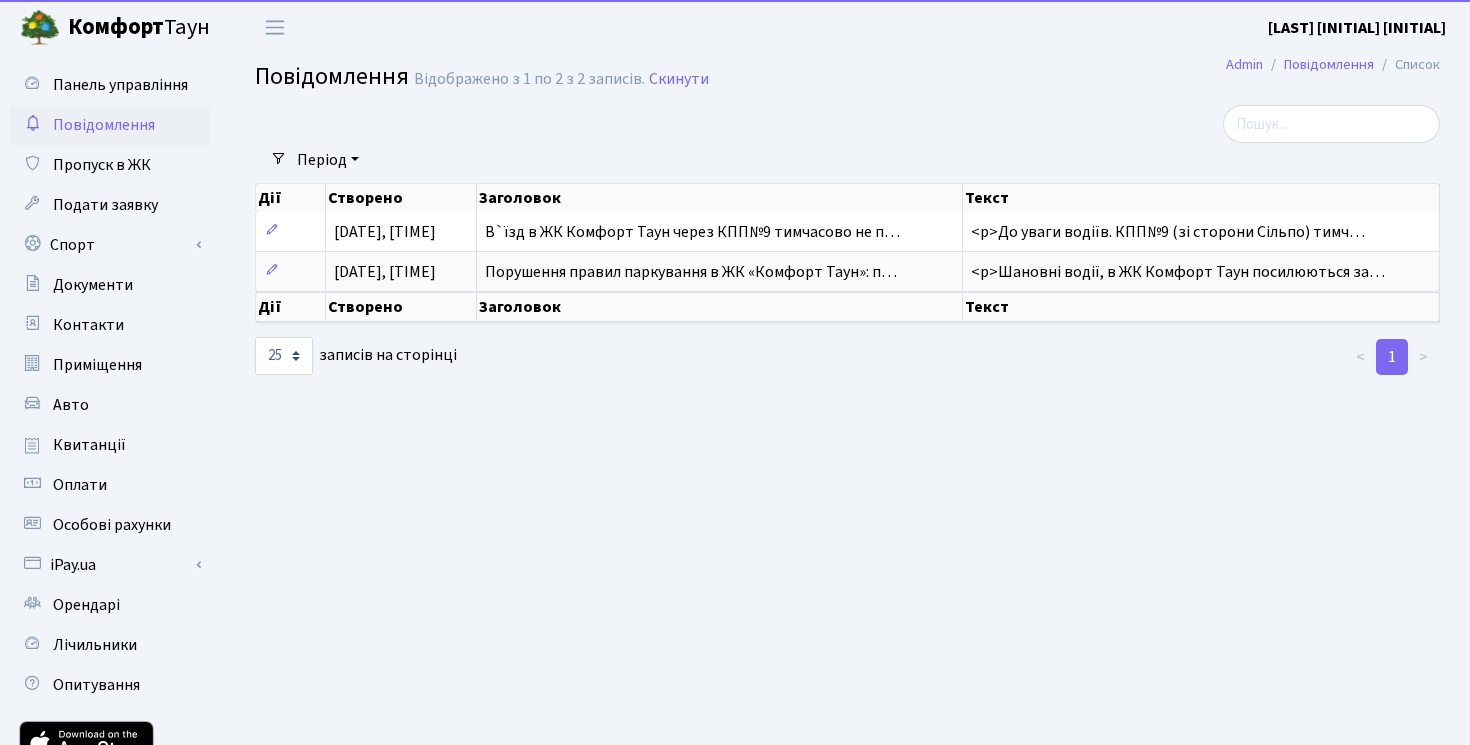 select on "25" 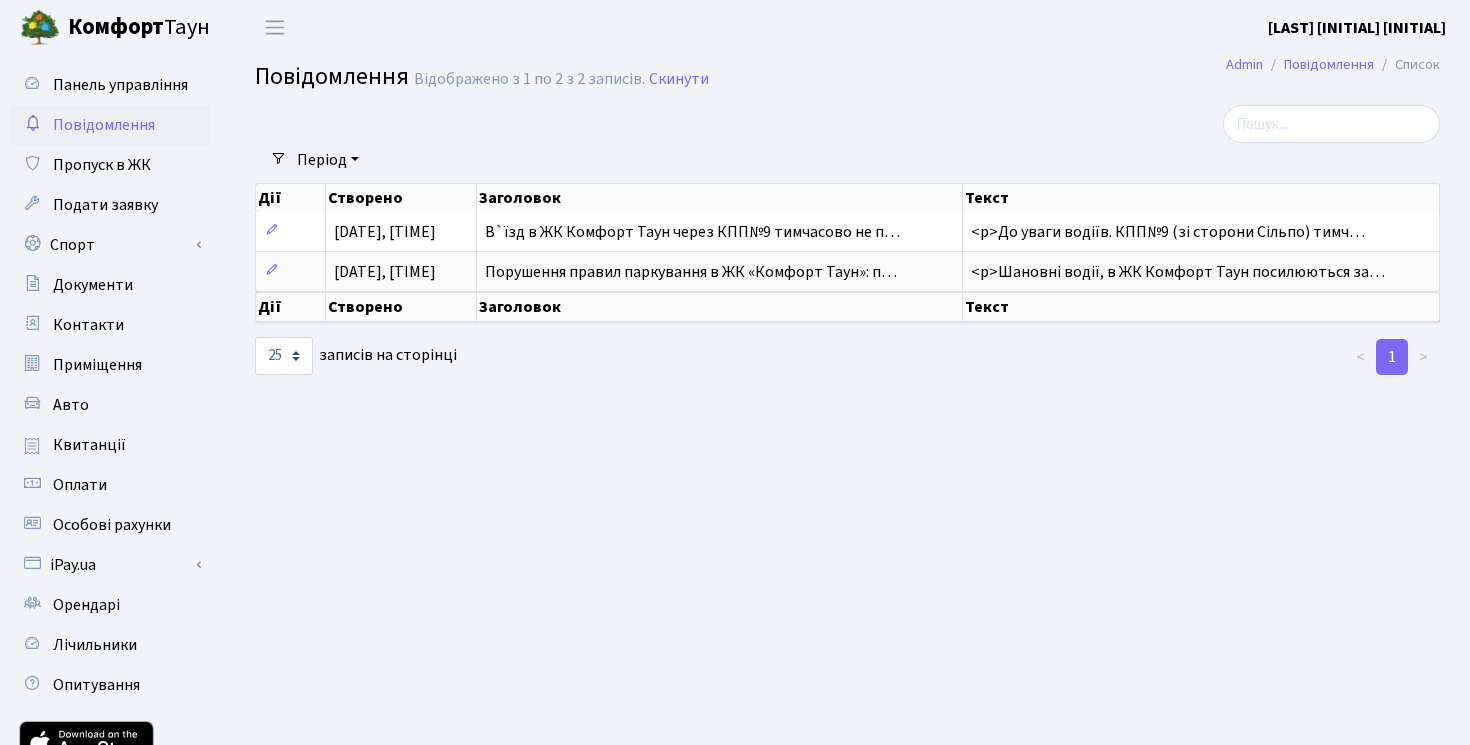 click on "[LAST] [INITIAL] [INITIAL]" at bounding box center (1357, 28) 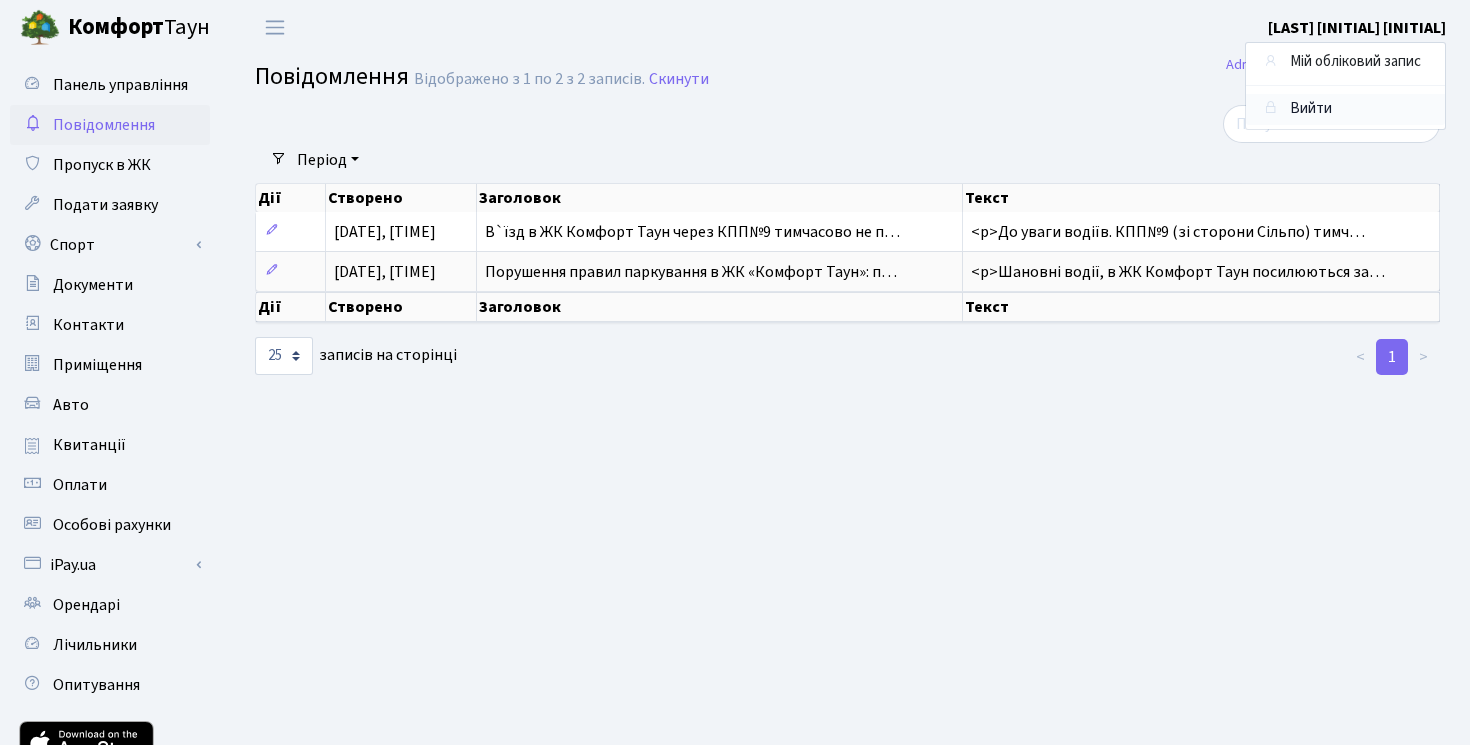 click on "Вийти" at bounding box center (1345, 109) 